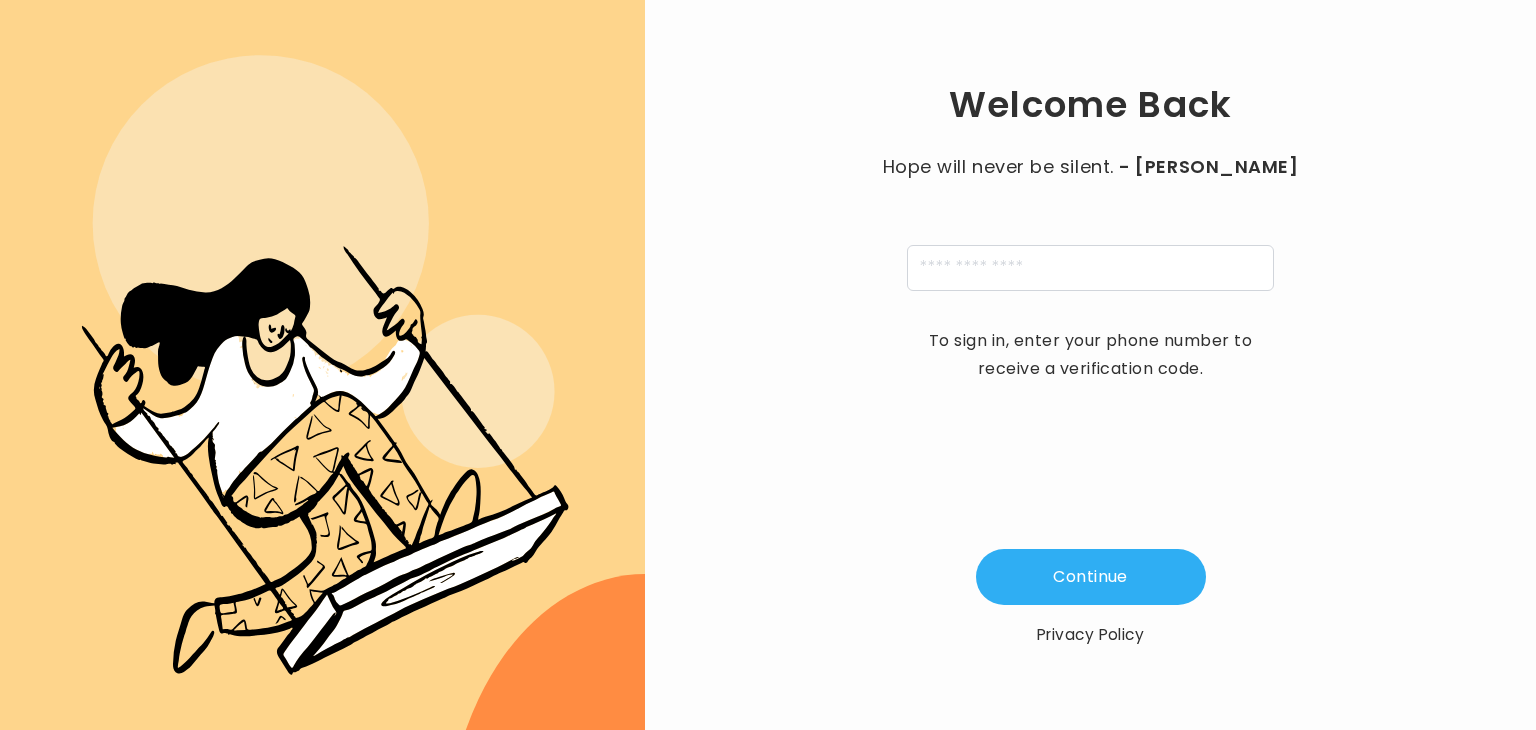 scroll, scrollTop: 0, scrollLeft: 0, axis: both 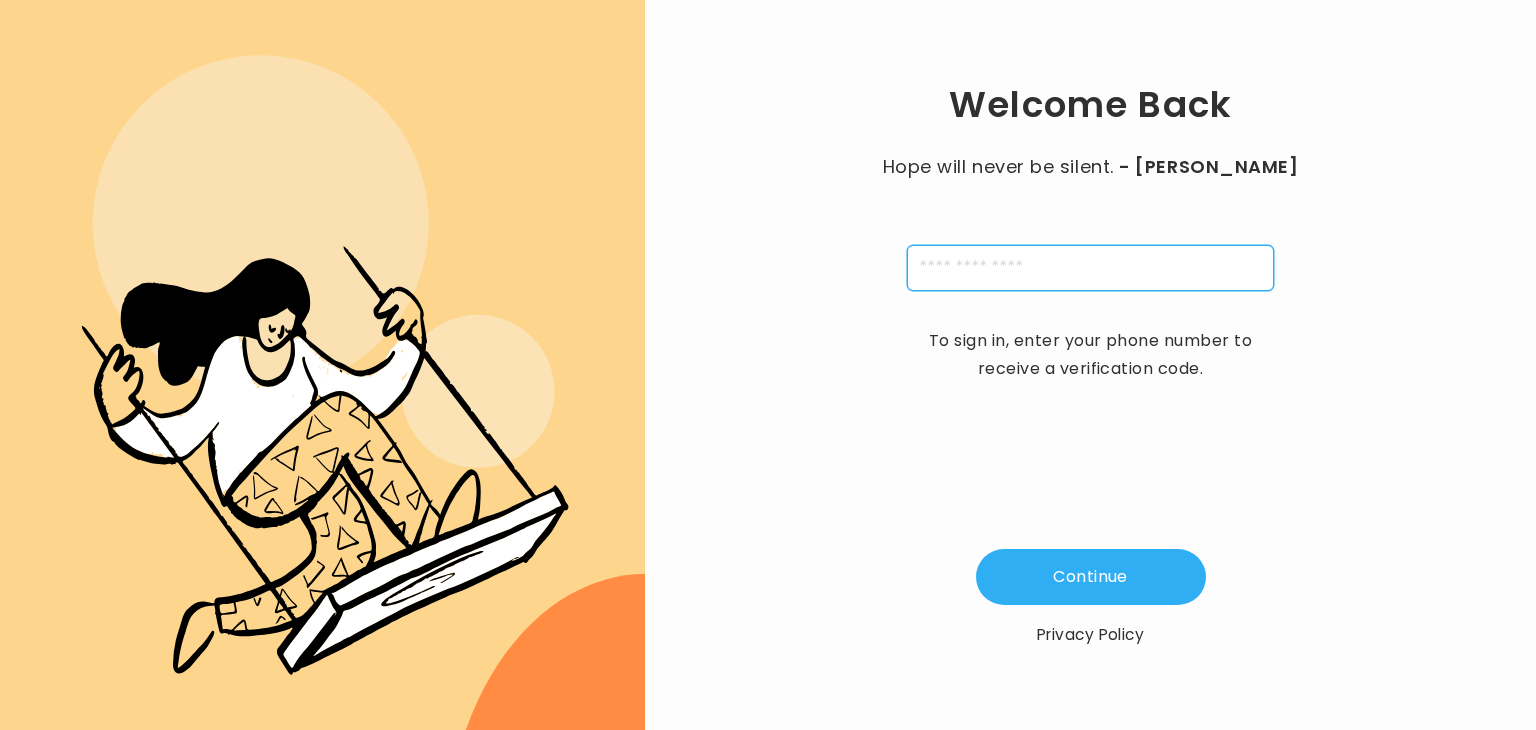 click at bounding box center [1090, 268] 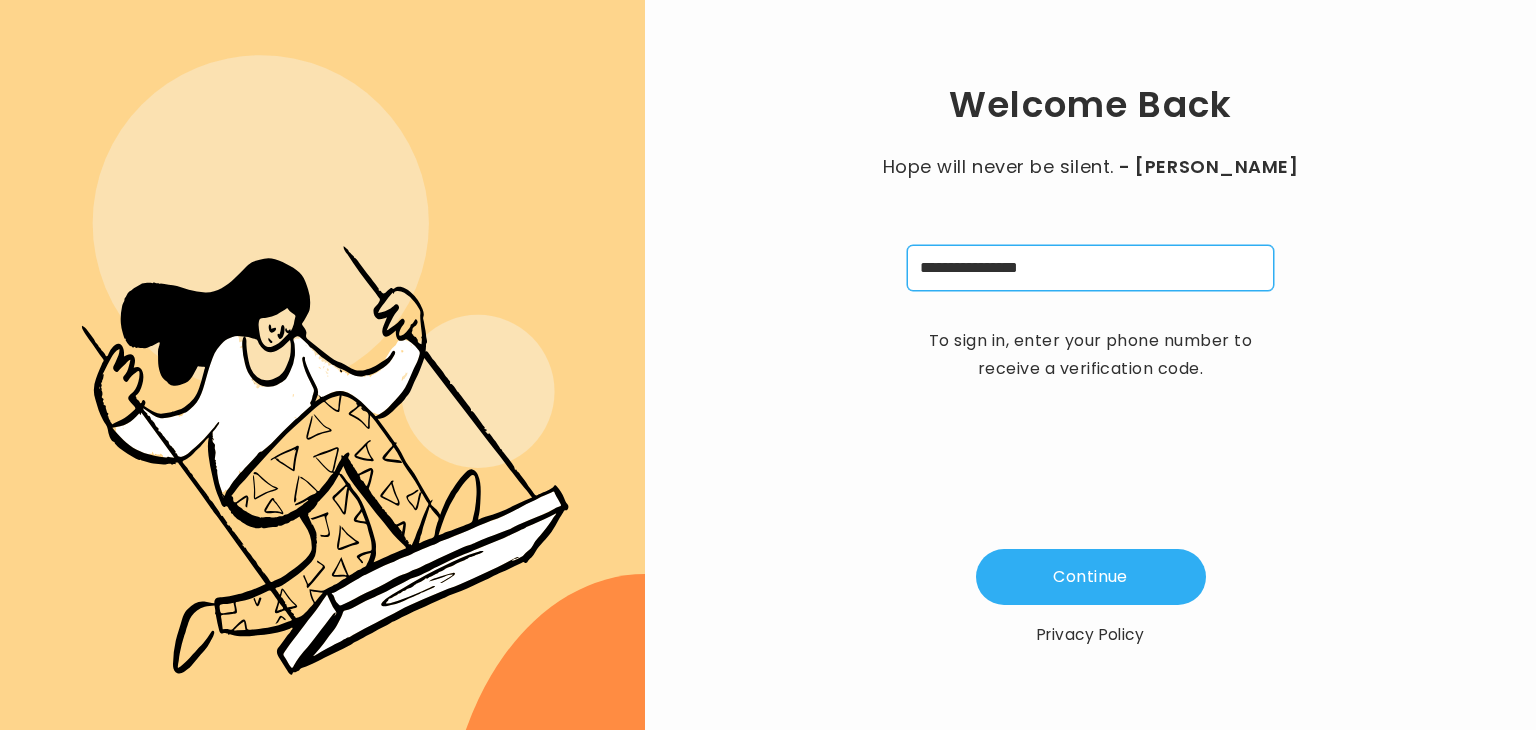 type on "**********" 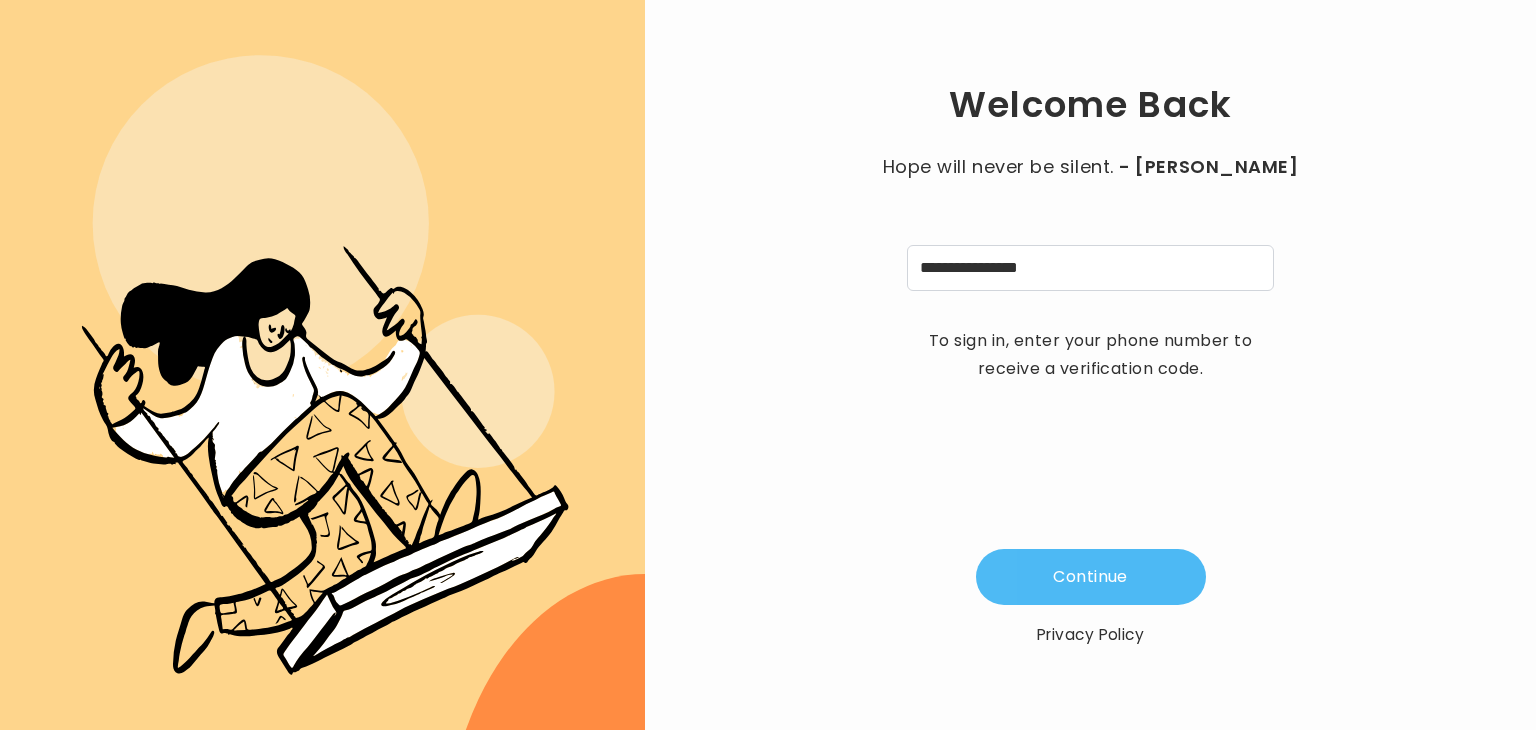 click on "Continue" at bounding box center (1091, 577) 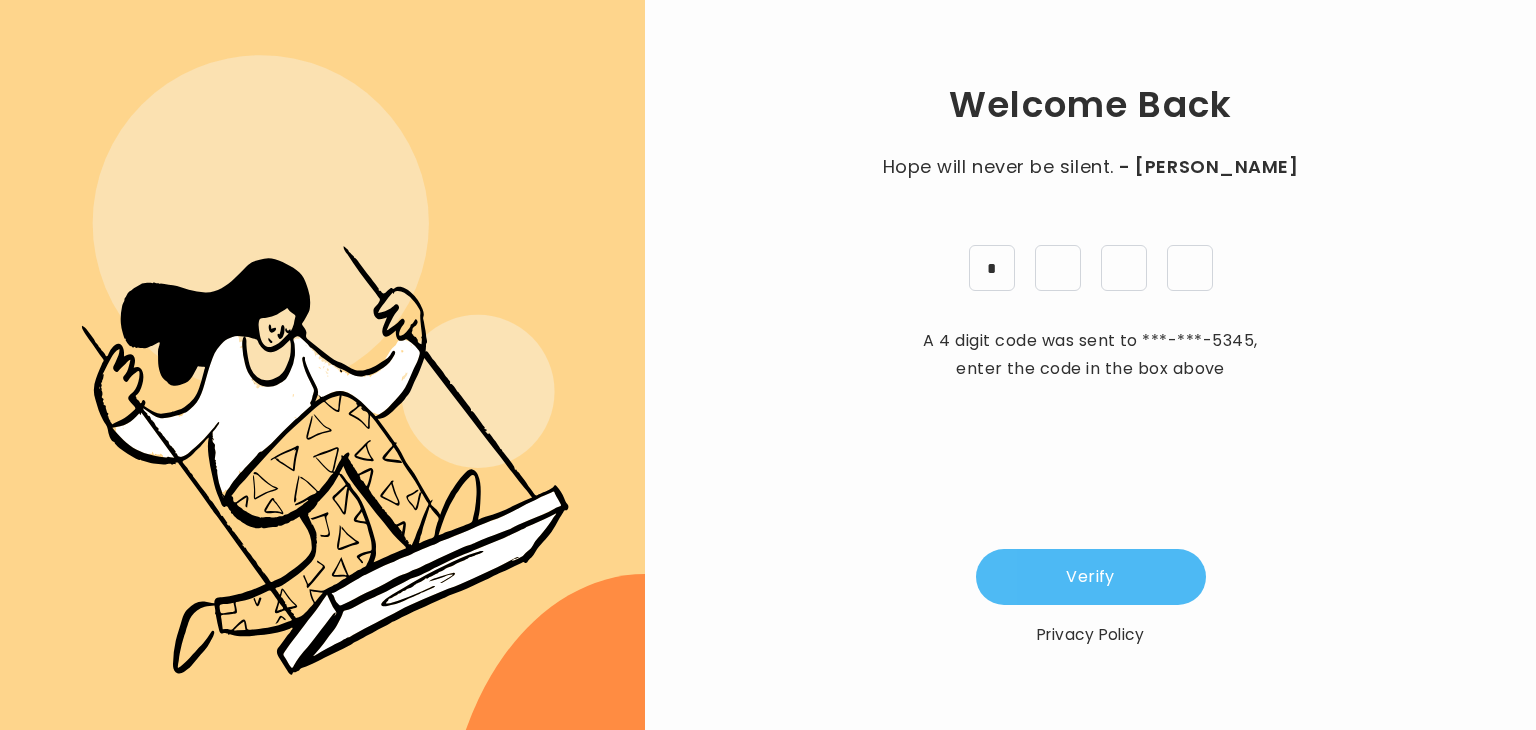 type on "*" 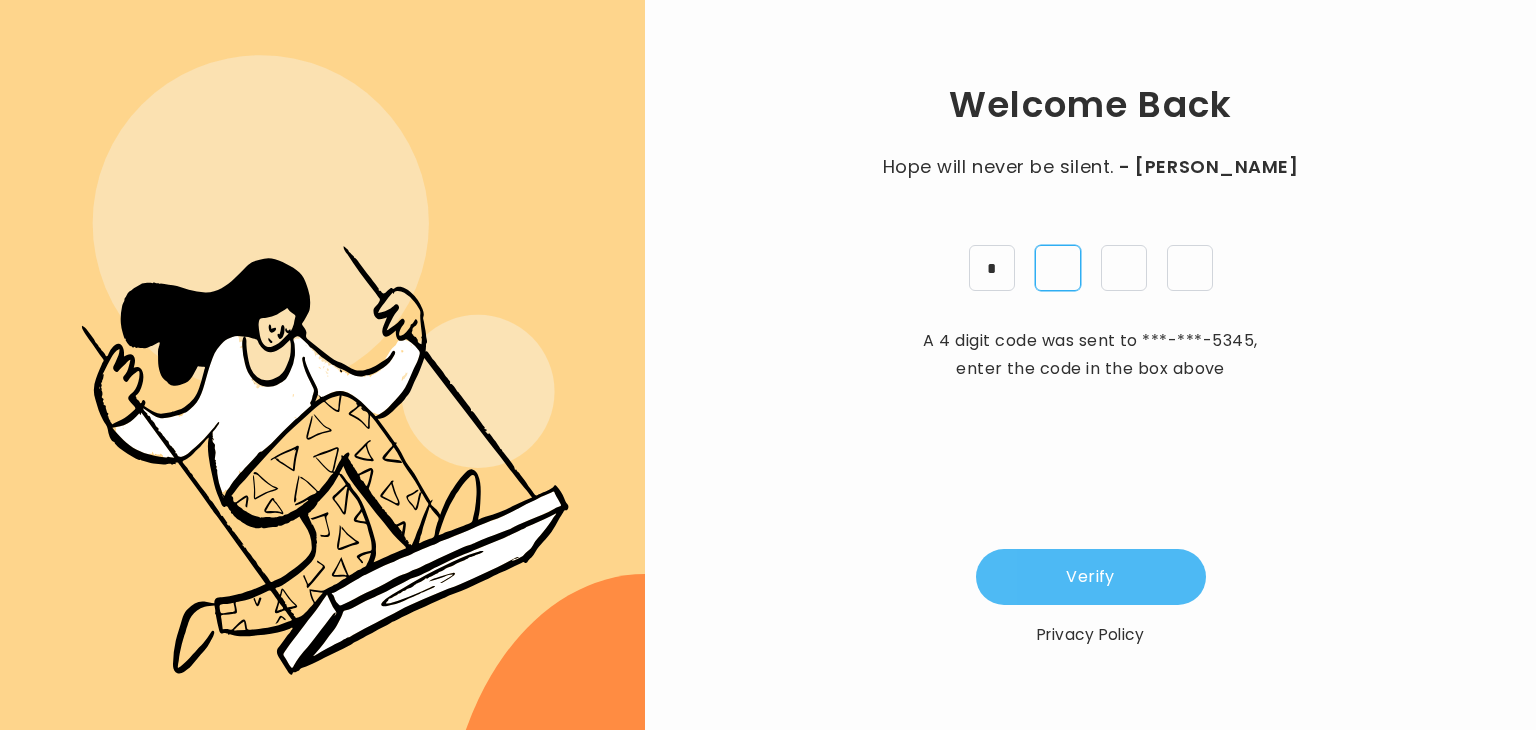 type on "*" 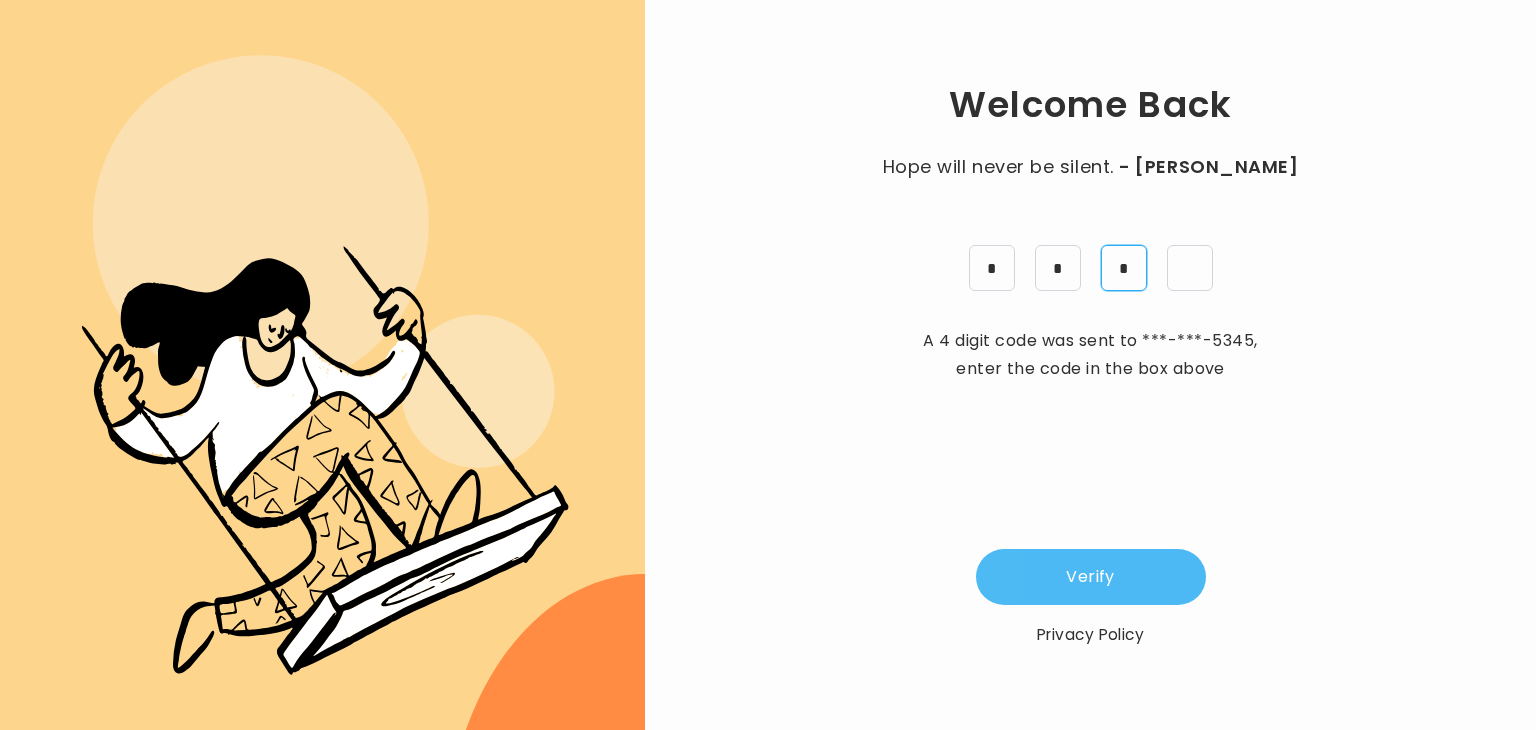 type on "*" 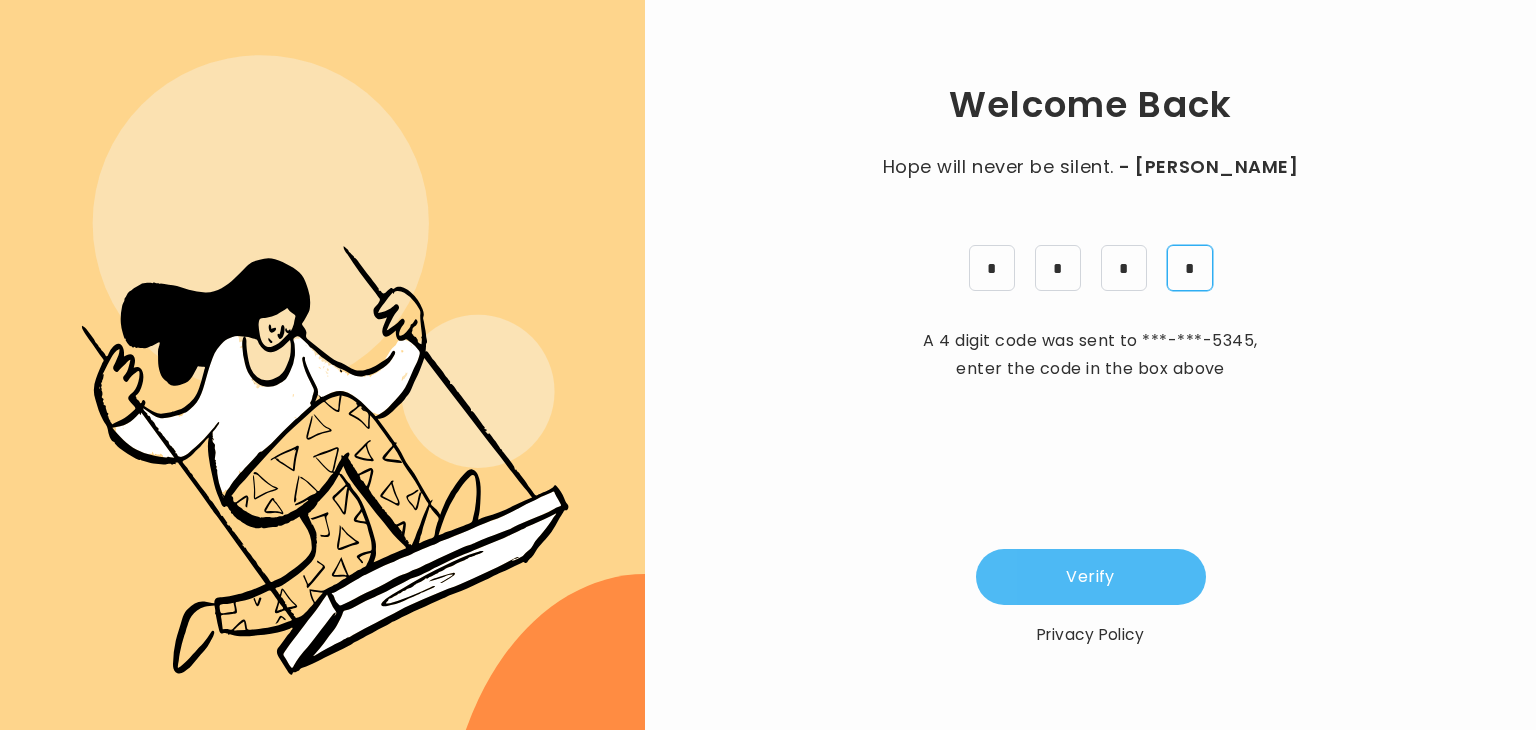 type on "*" 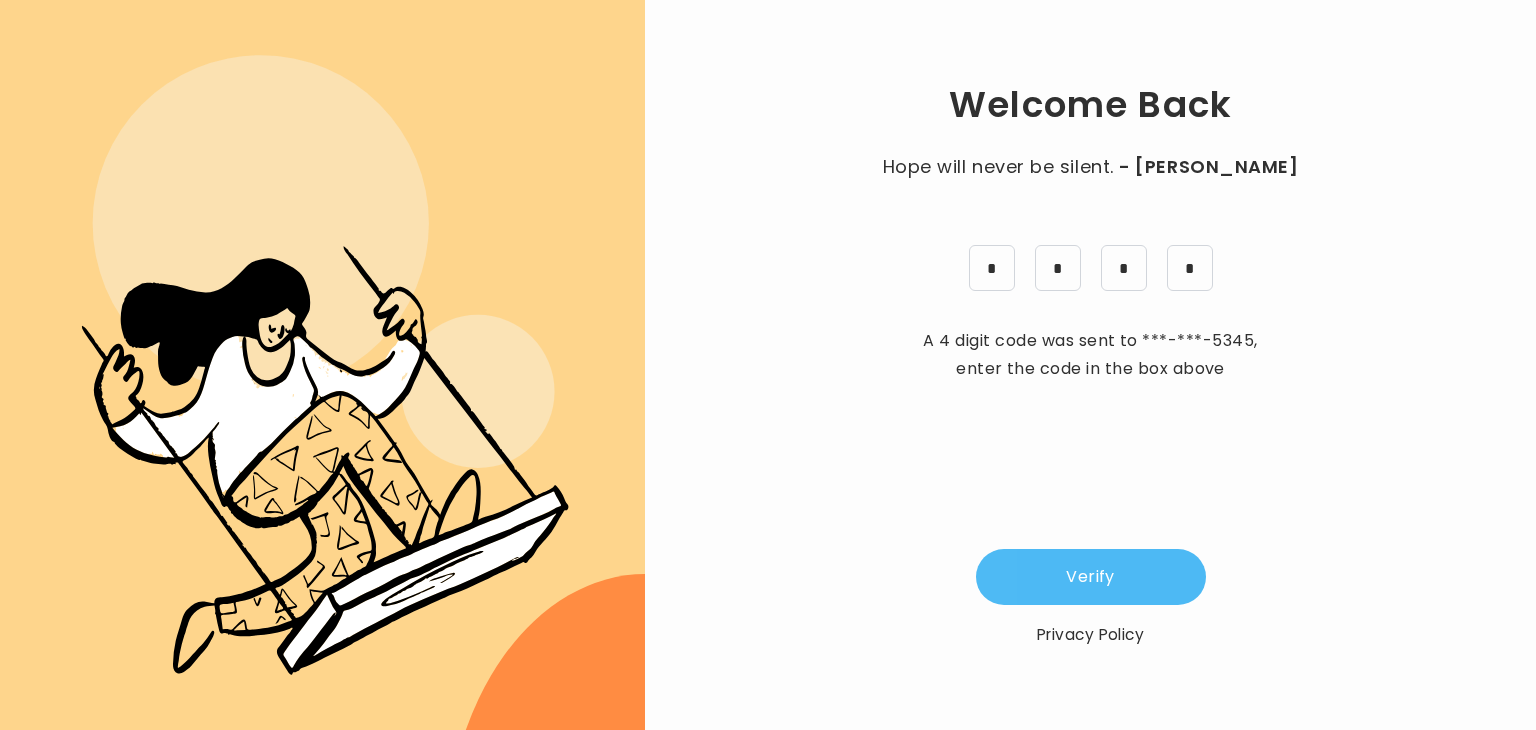 click on "Verify" at bounding box center [1091, 577] 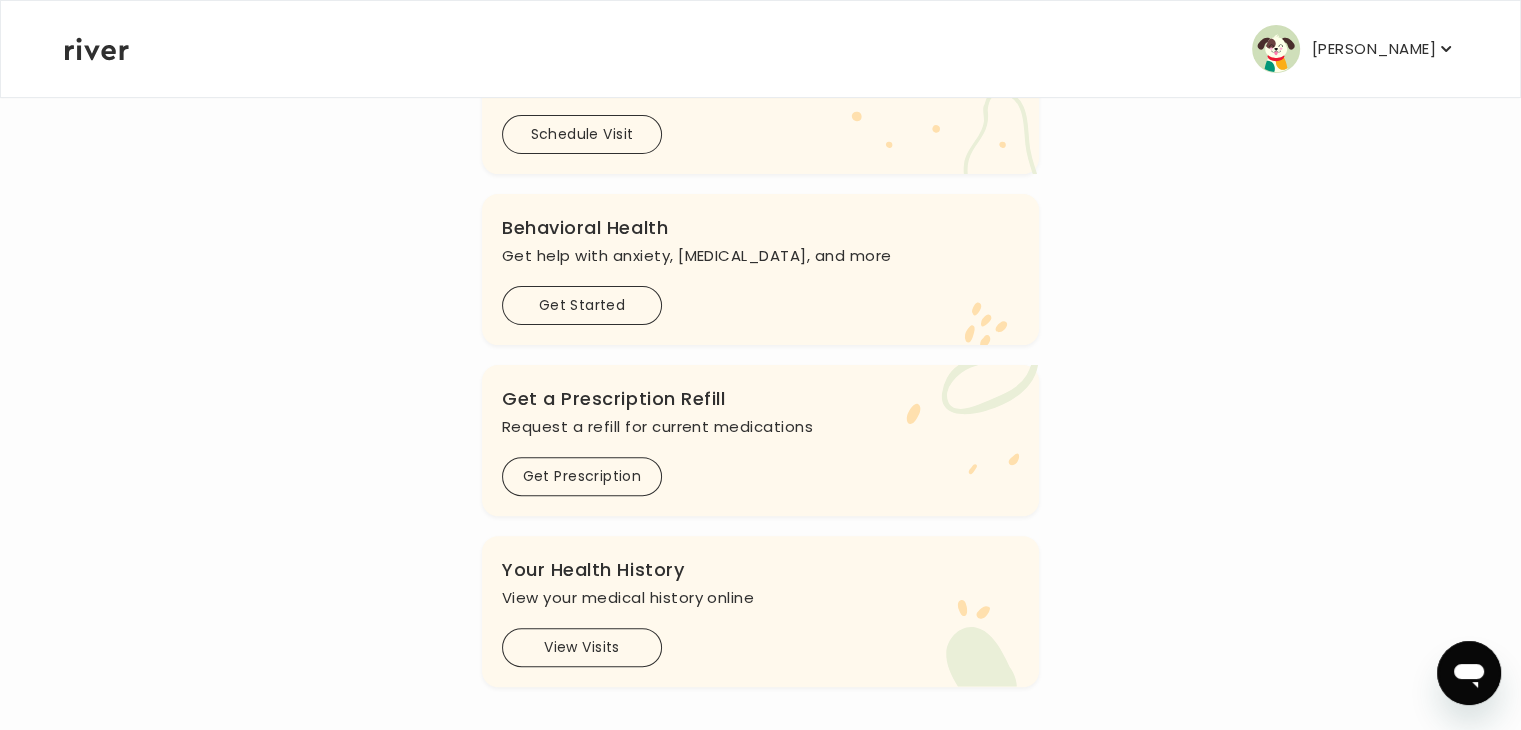 scroll, scrollTop: 504, scrollLeft: 0, axis: vertical 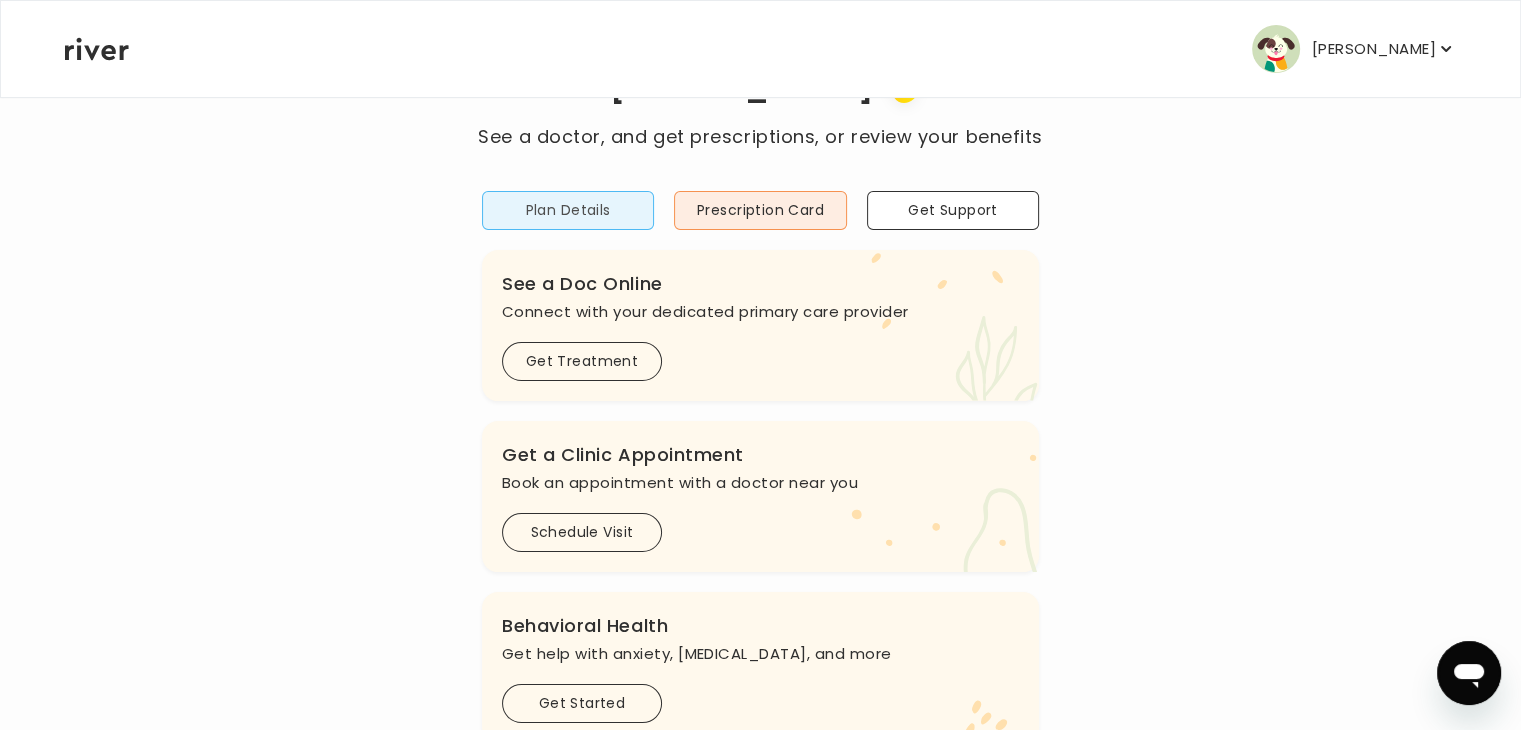 click on "Plan Details" at bounding box center [568, 210] 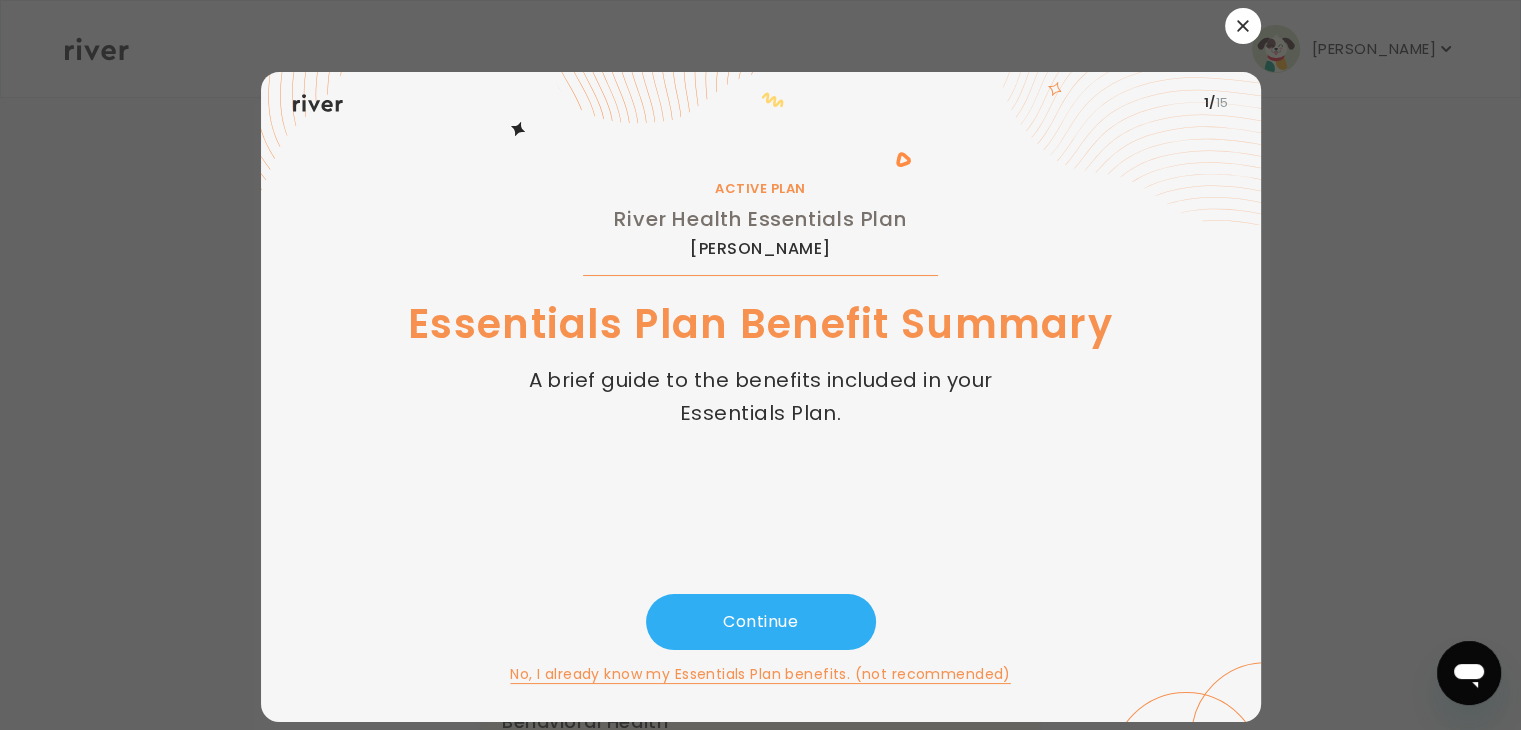 scroll, scrollTop: 0, scrollLeft: 0, axis: both 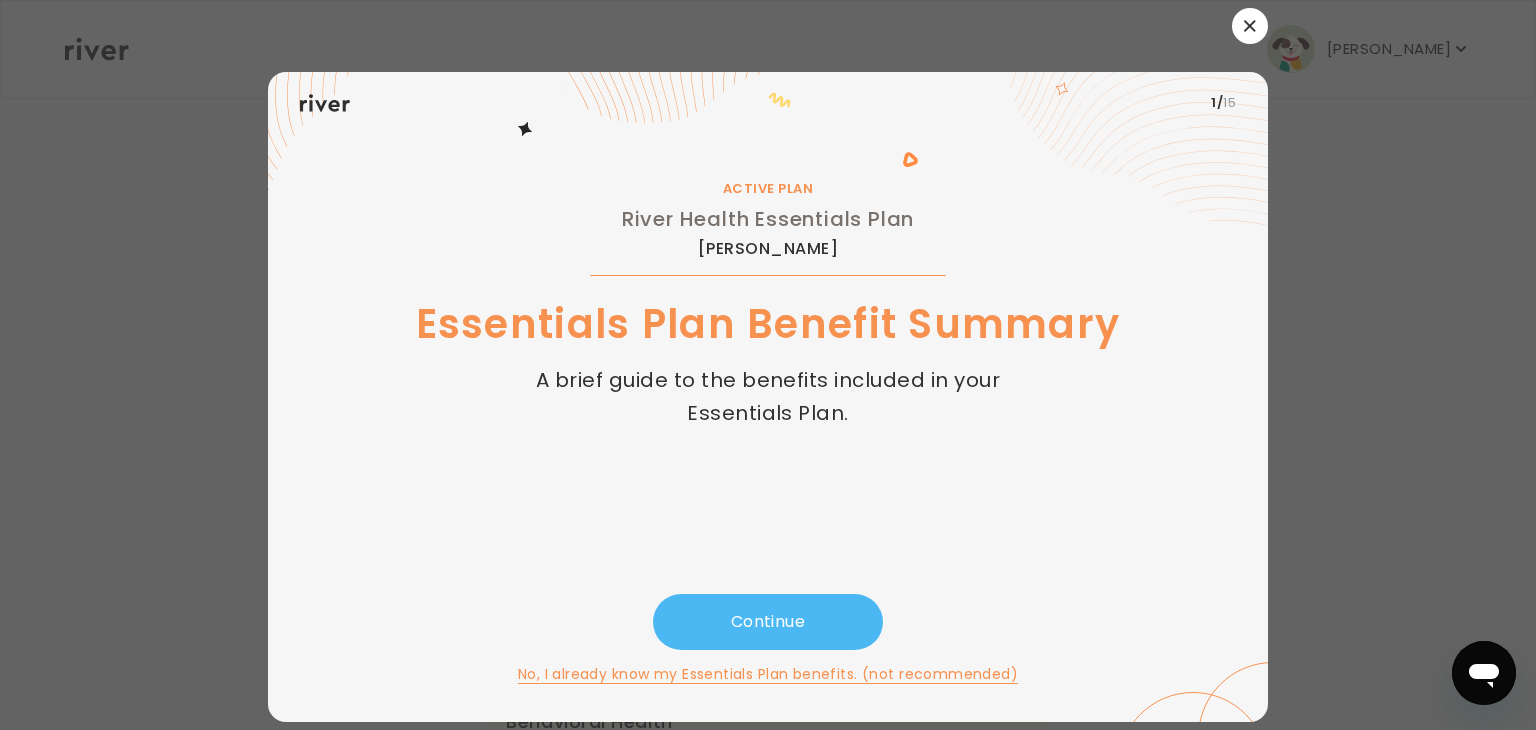 click on "Continue" at bounding box center (768, 622) 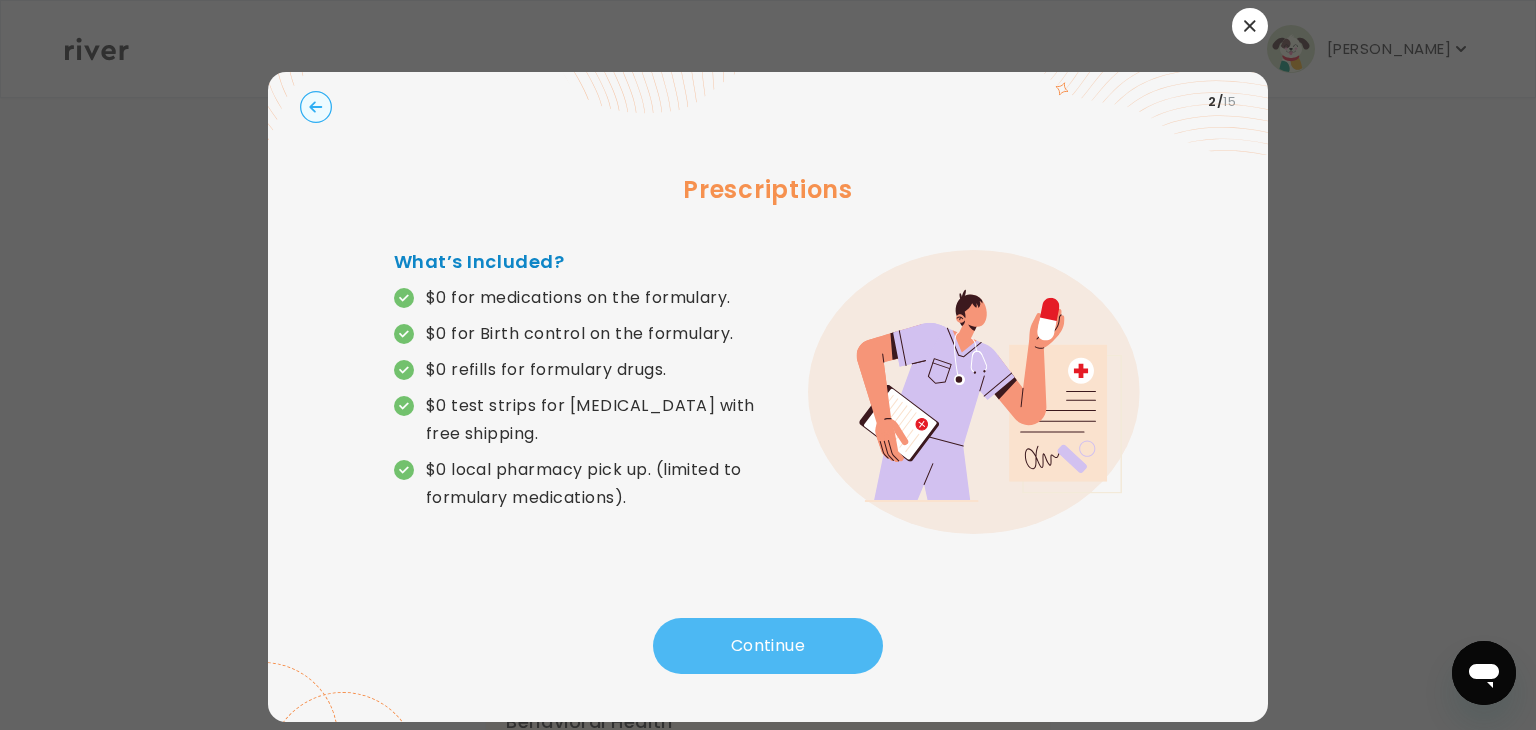 click on "Prescriptions What’s Included? $0 for medications on the formulary.
$0 for Birth control on the formulary.
$0 refills for formulary drugs.
$0 test strips for [MEDICAL_DATA] with free shipping.
$0 local pharmacy pick up. (limited to formulary medications)." at bounding box center [768, 375] 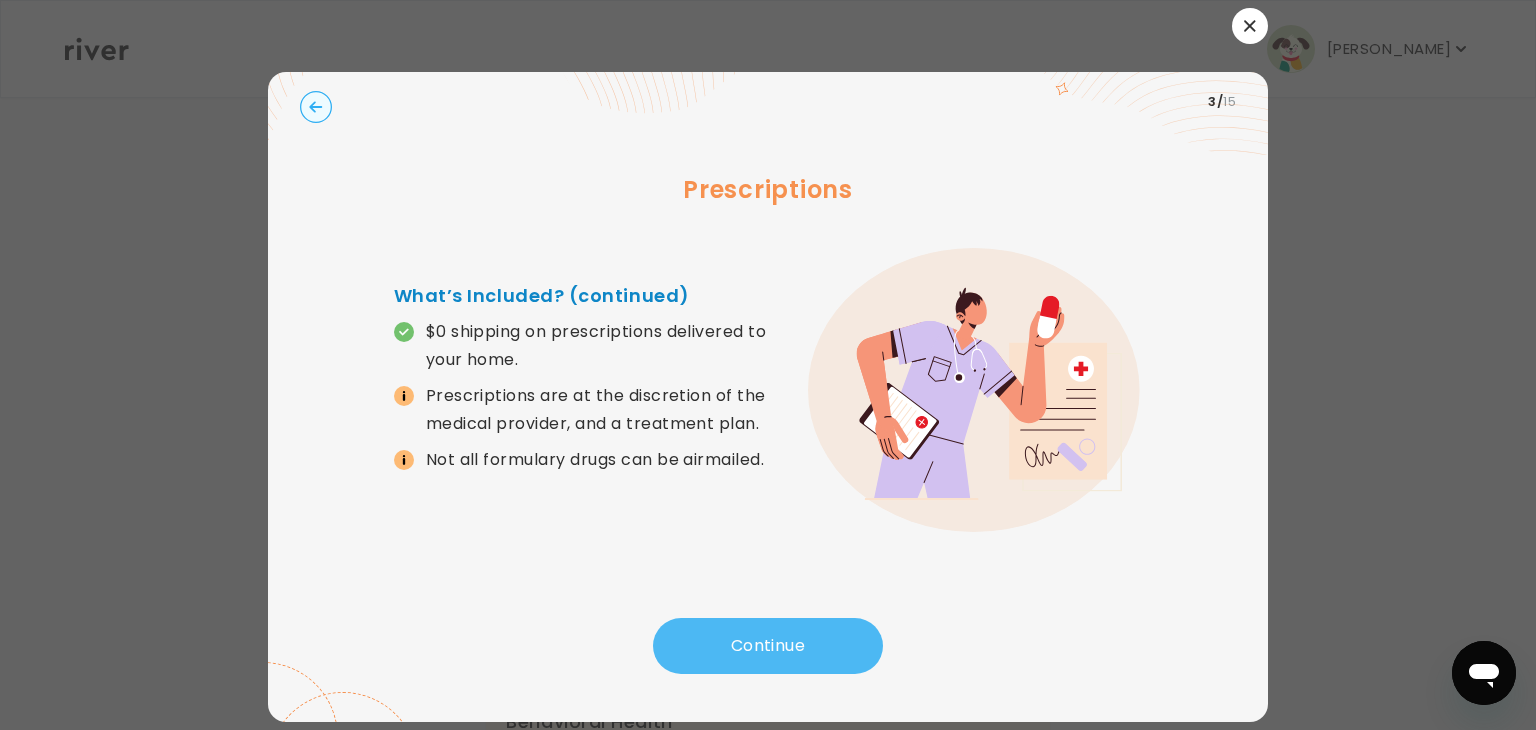 click on "Continue" at bounding box center (768, 646) 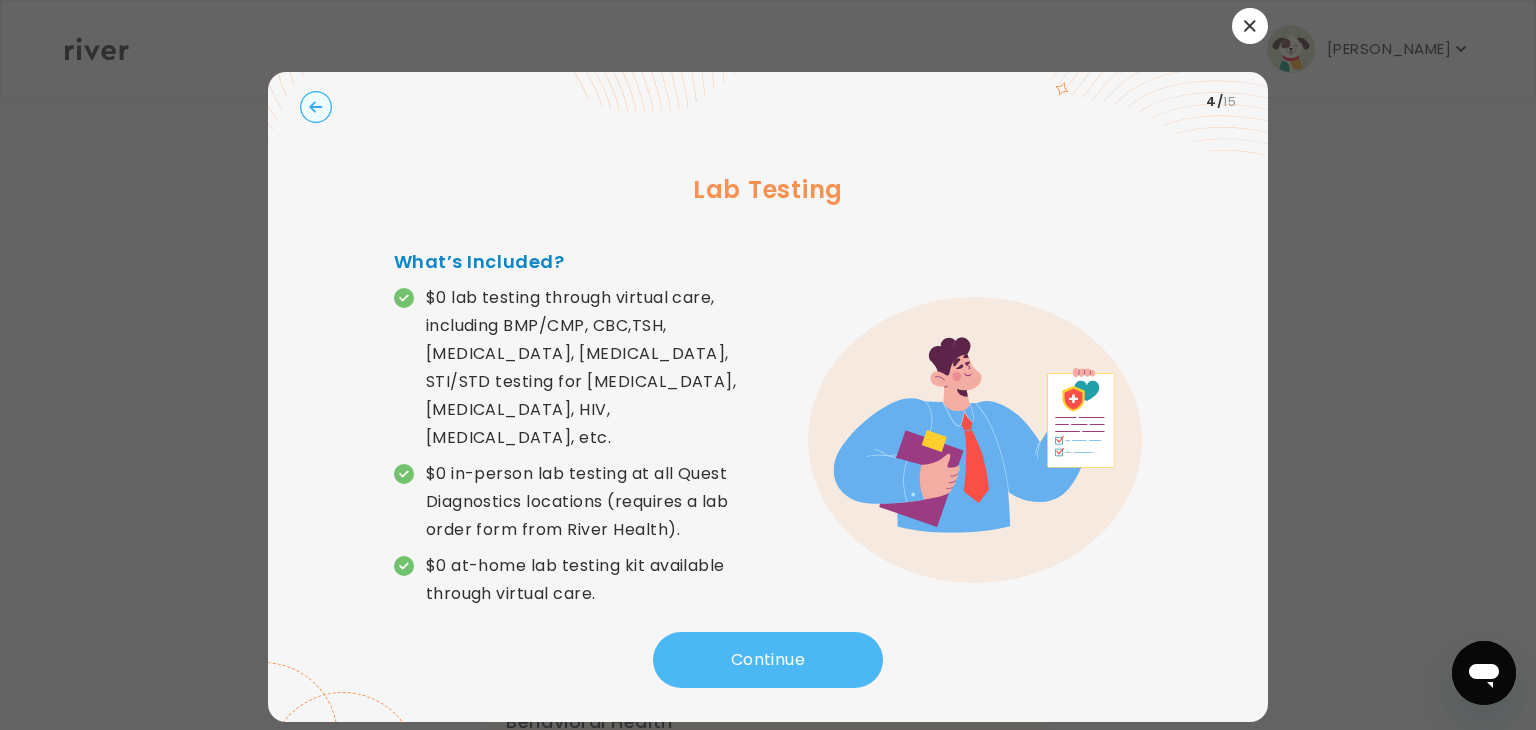 click on "Continue" at bounding box center [768, 660] 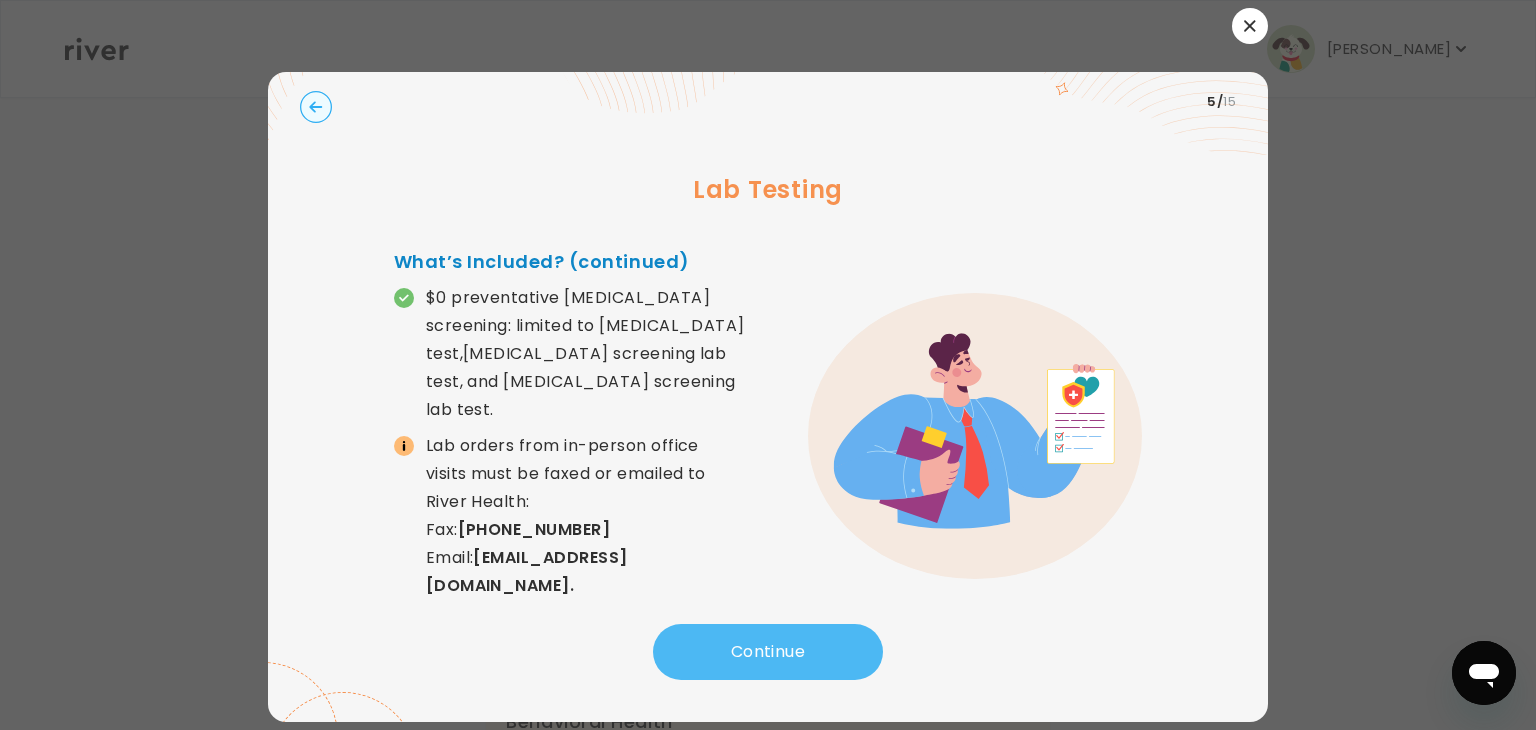 click on "Continue" at bounding box center [768, 652] 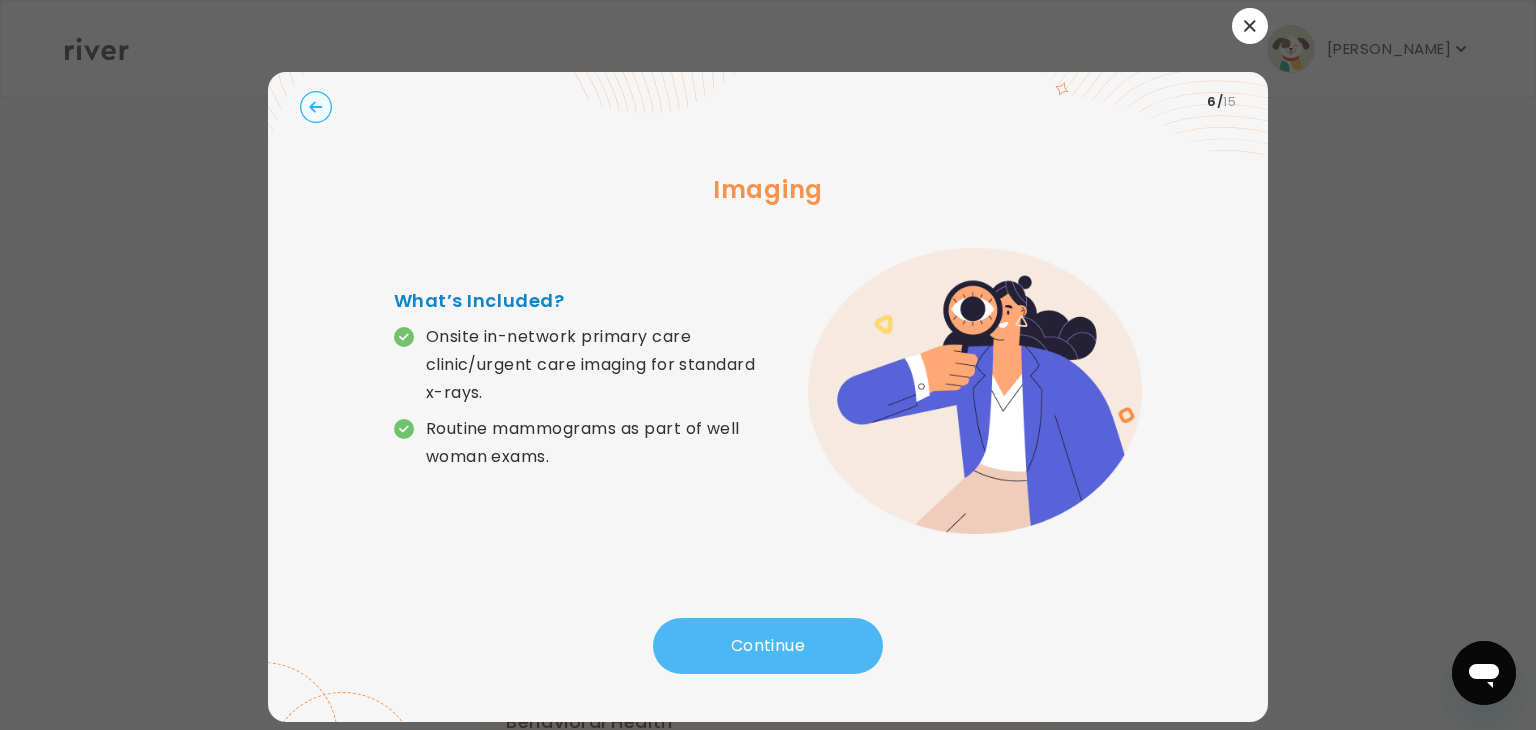 click on "Continue" at bounding box center [768, 646] 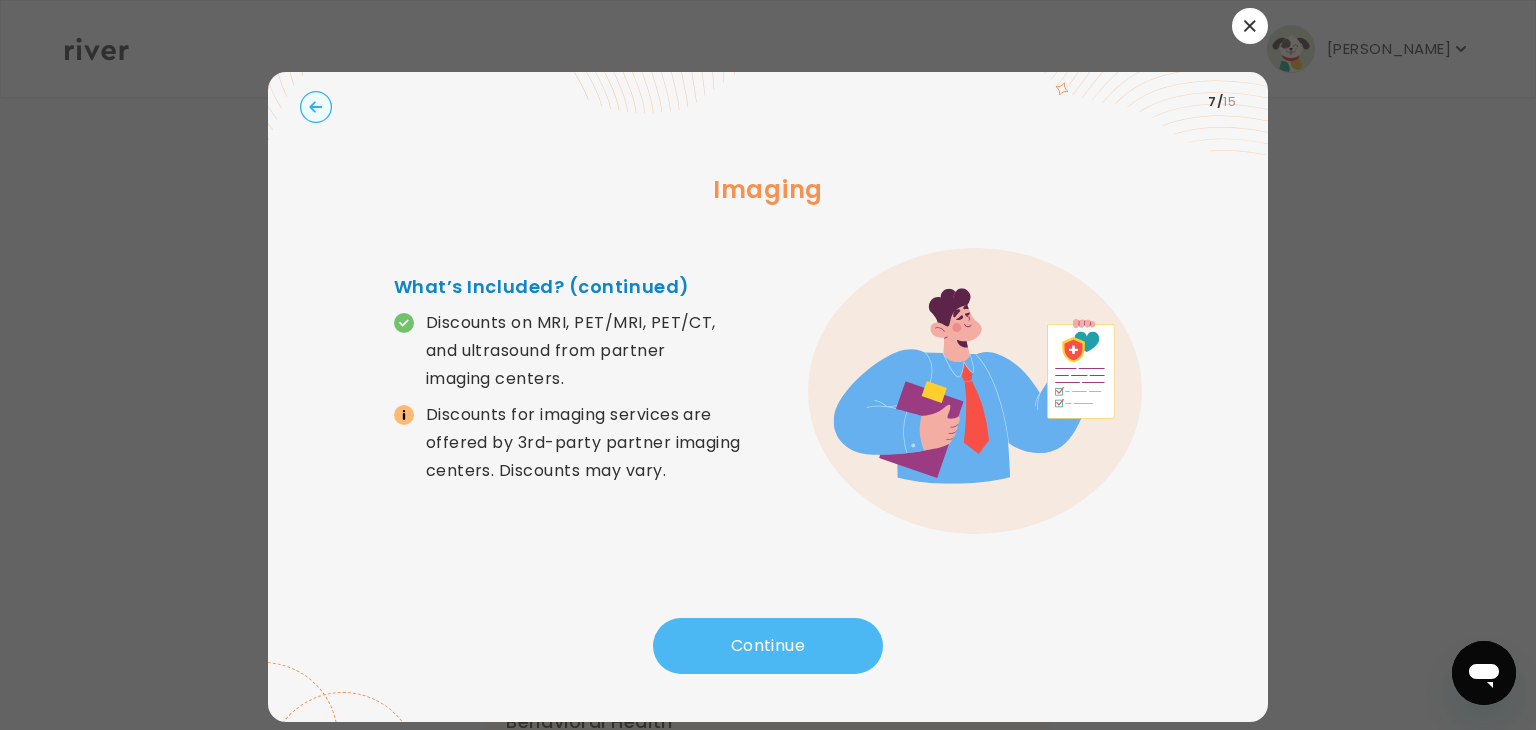 click on "Continue" at bounding box center [768, 646] 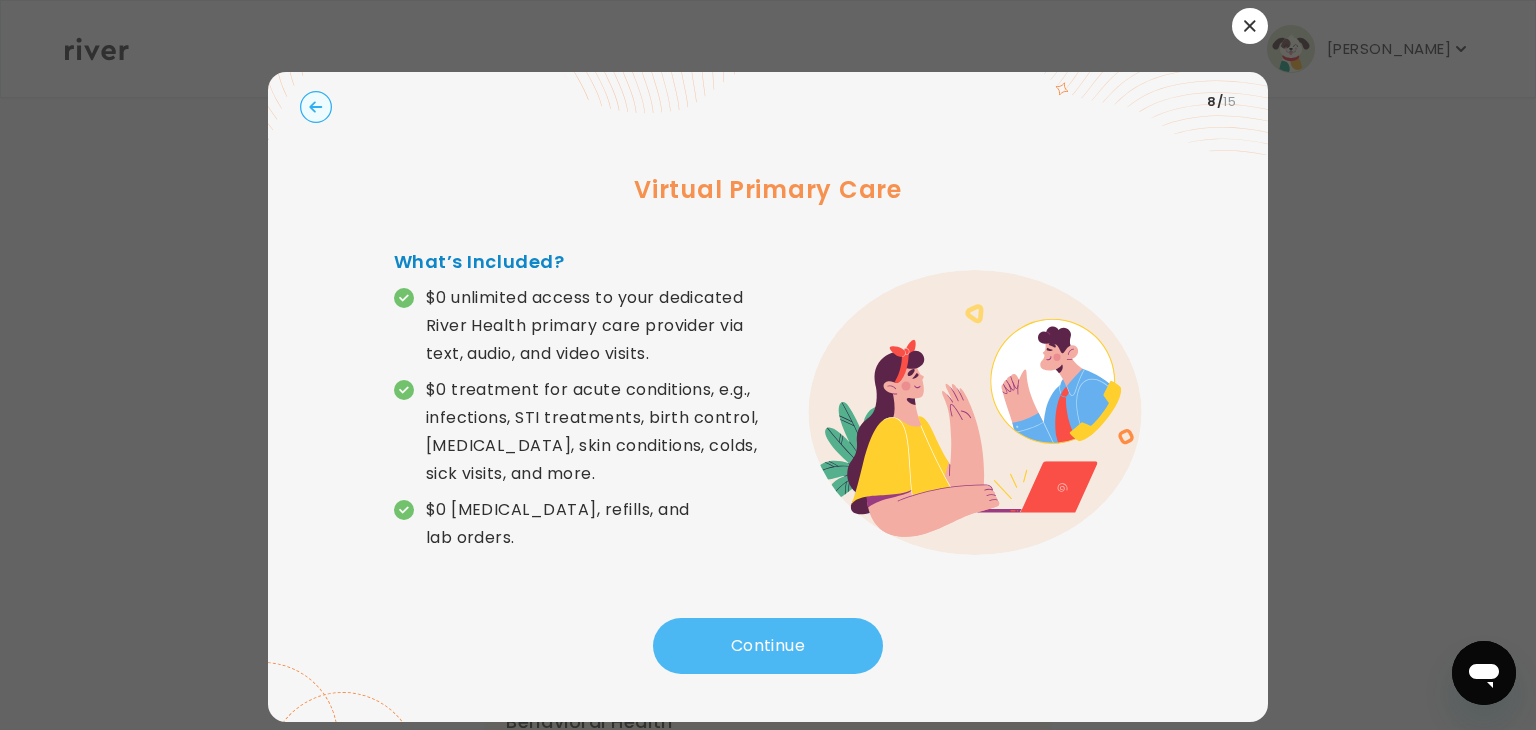 click on "Continue" at bounding box center (768, 646) 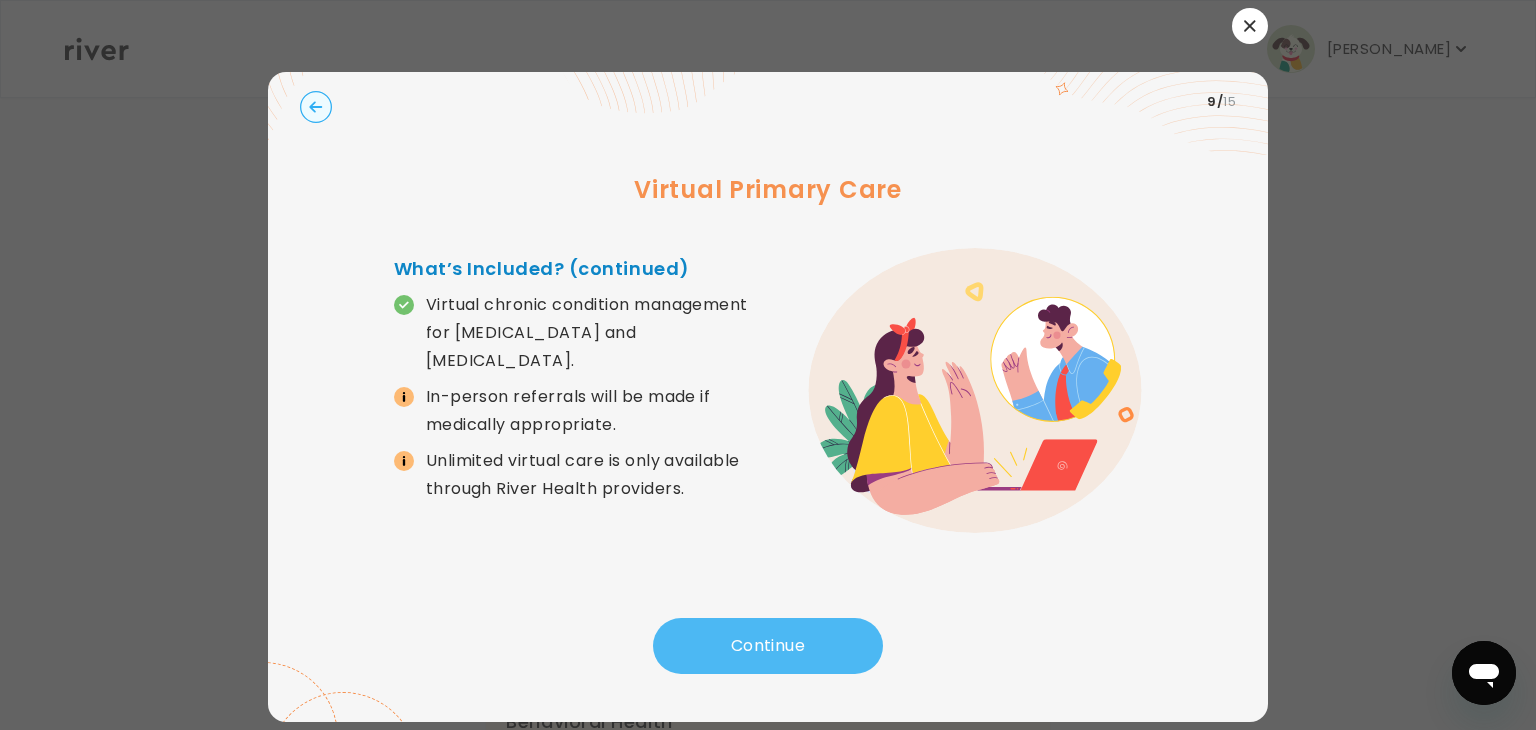 click on "Continue" at bounding box center [768, 646] 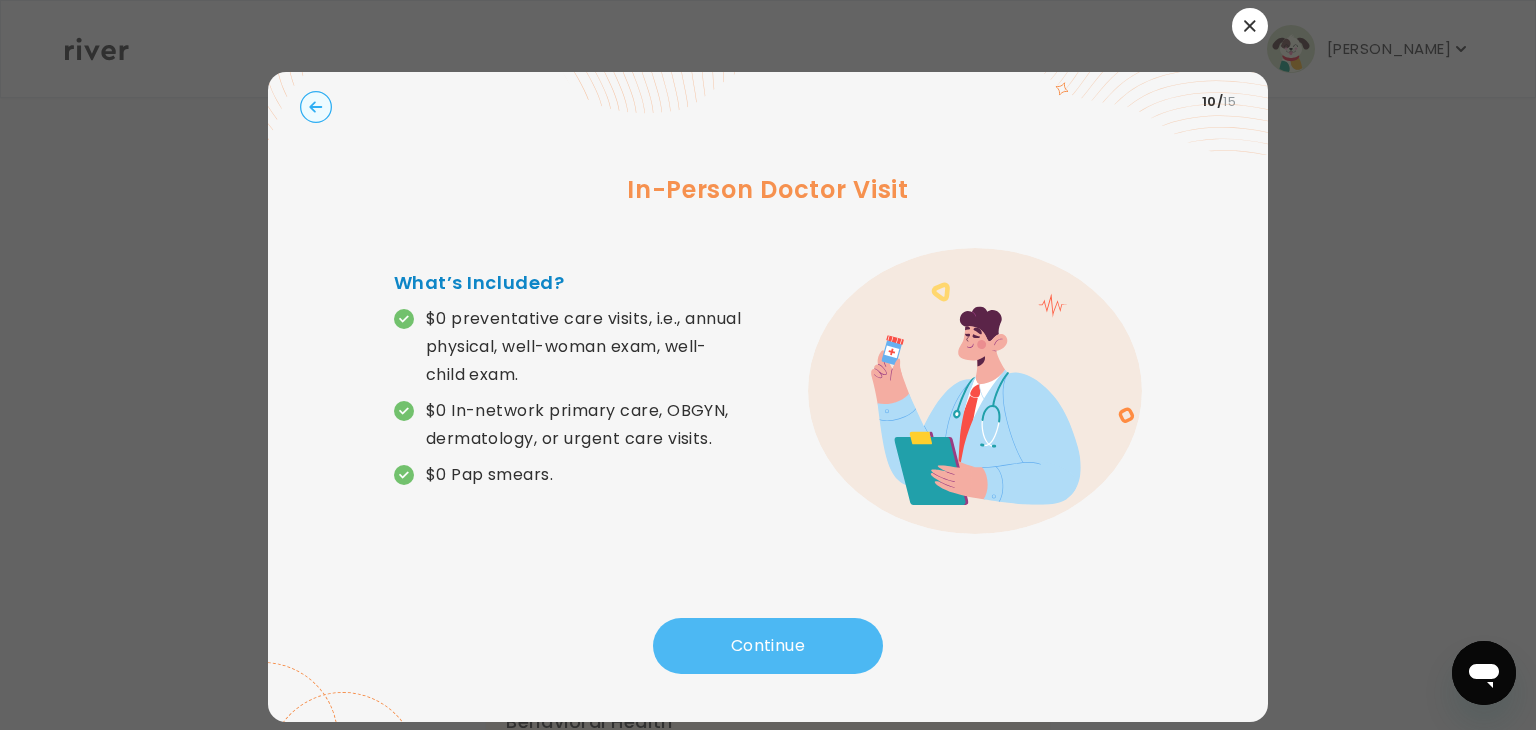 click on "Continue" at bounding box center [768, 646] 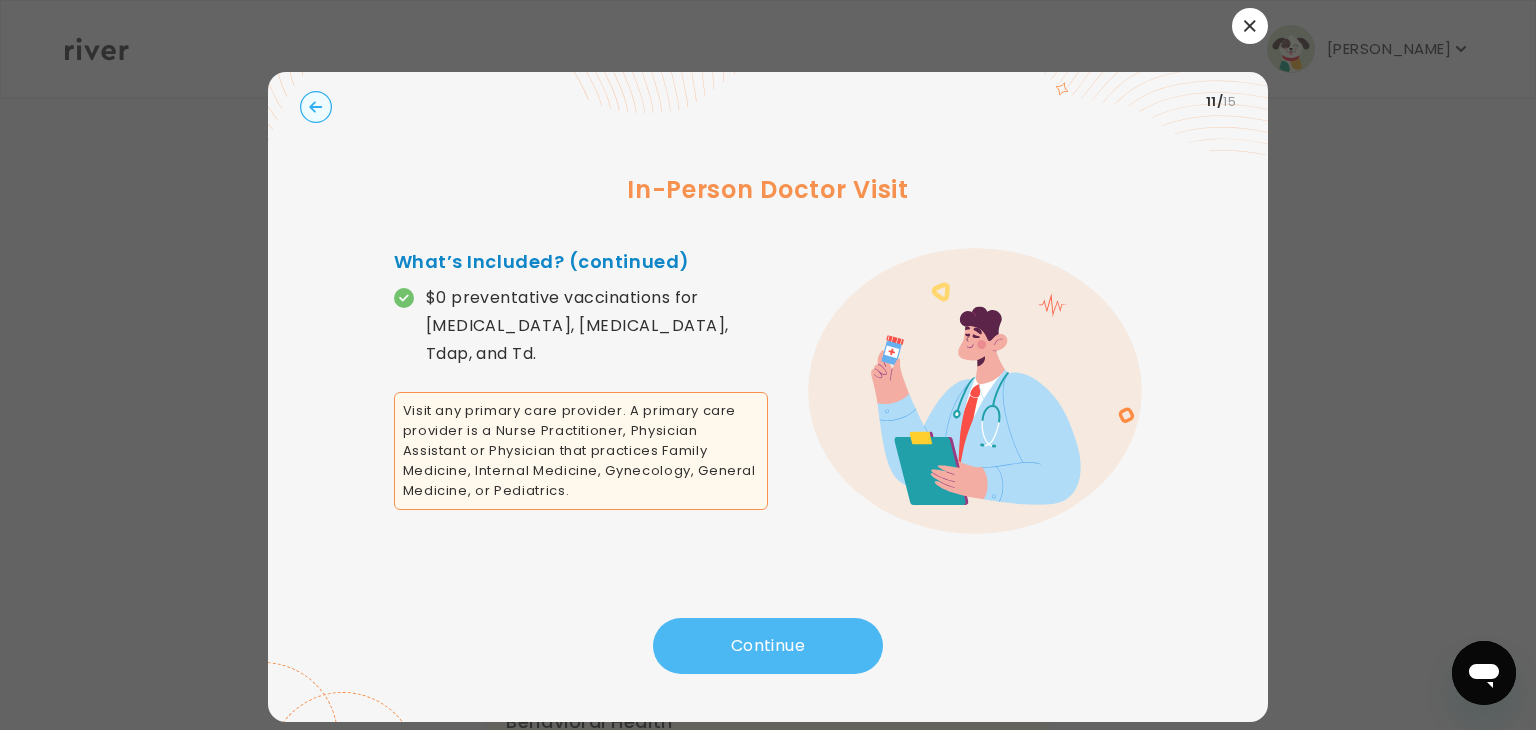 click on "Continue" at bounding box center (768, 646) 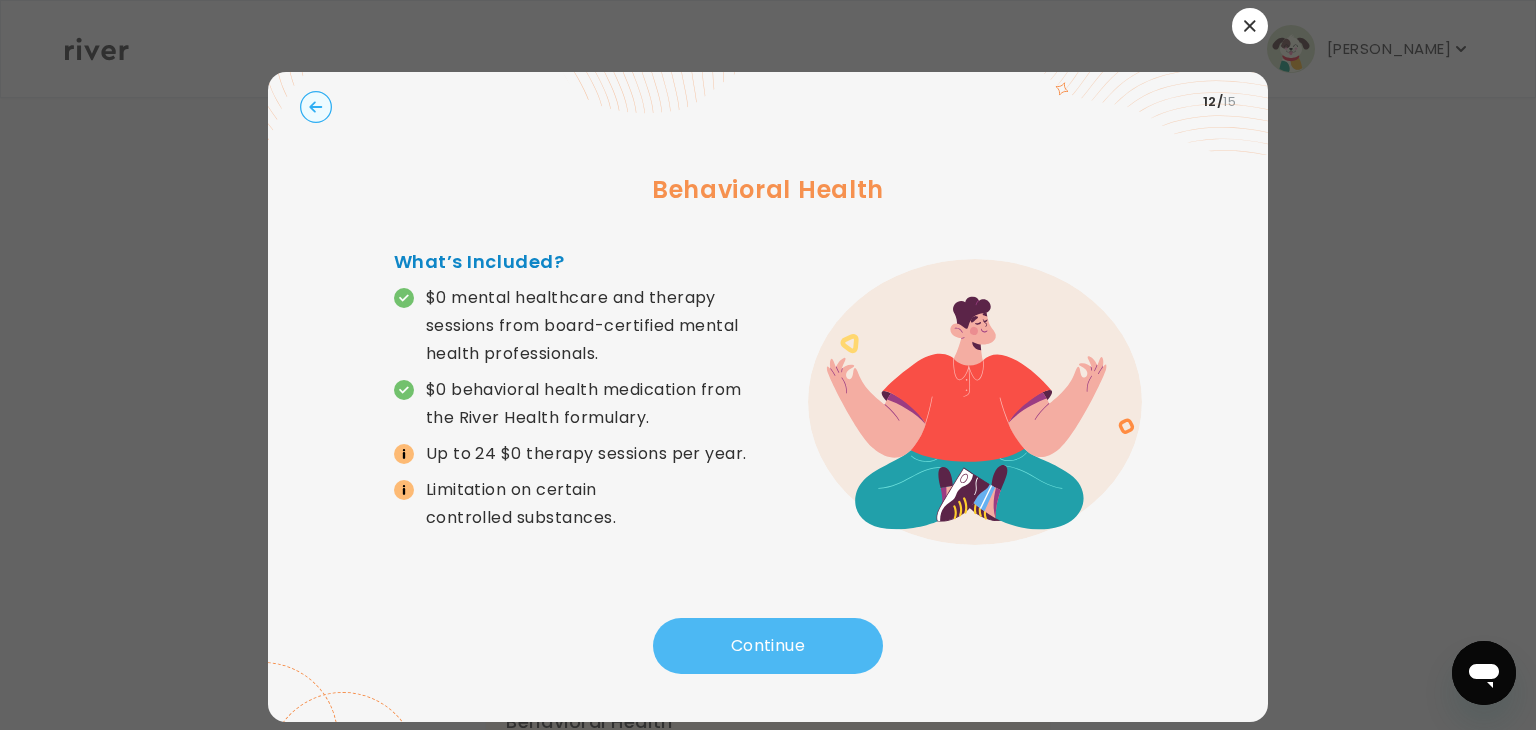 click on "Continue" at bounding box center (768, 646) 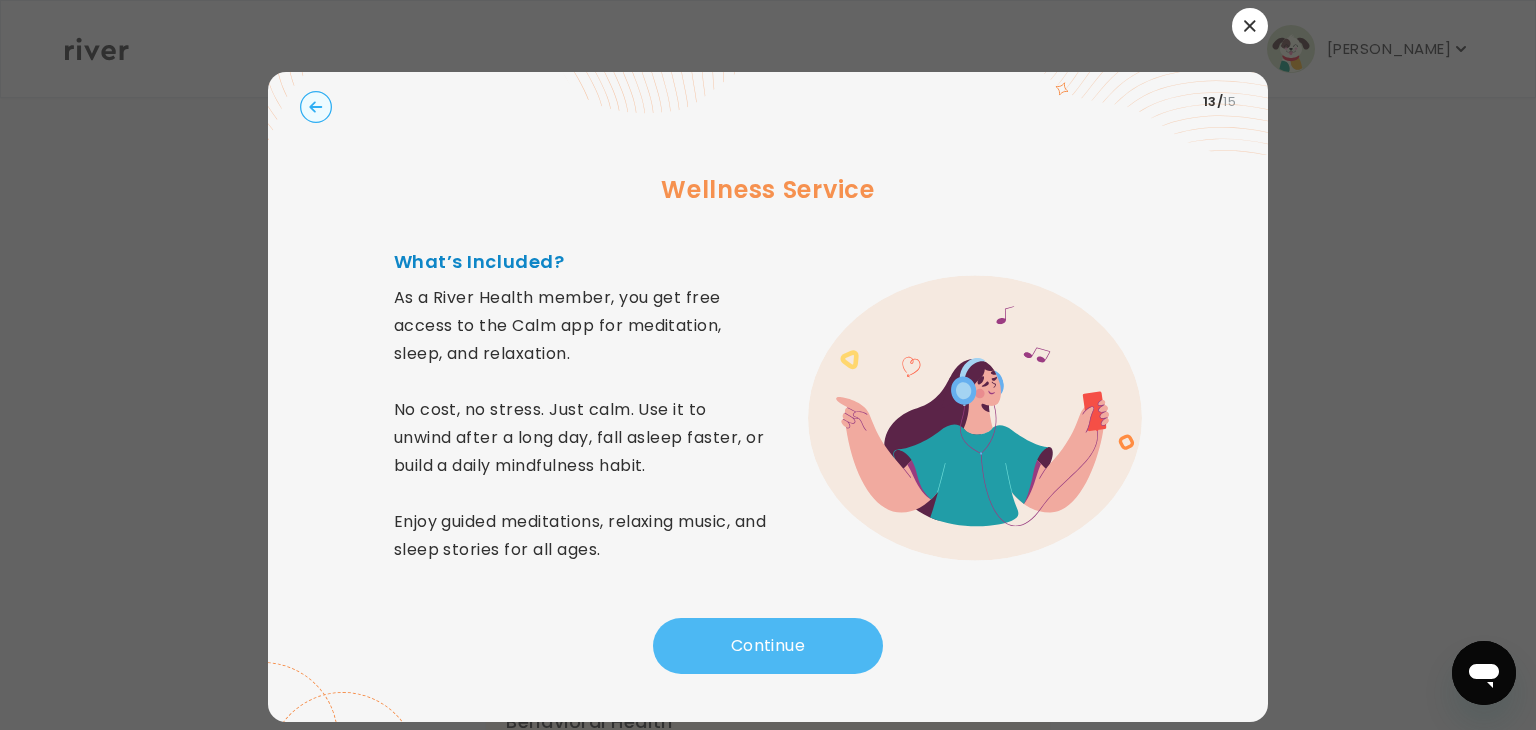 click on "Continue" at bounding box center (768, 646) 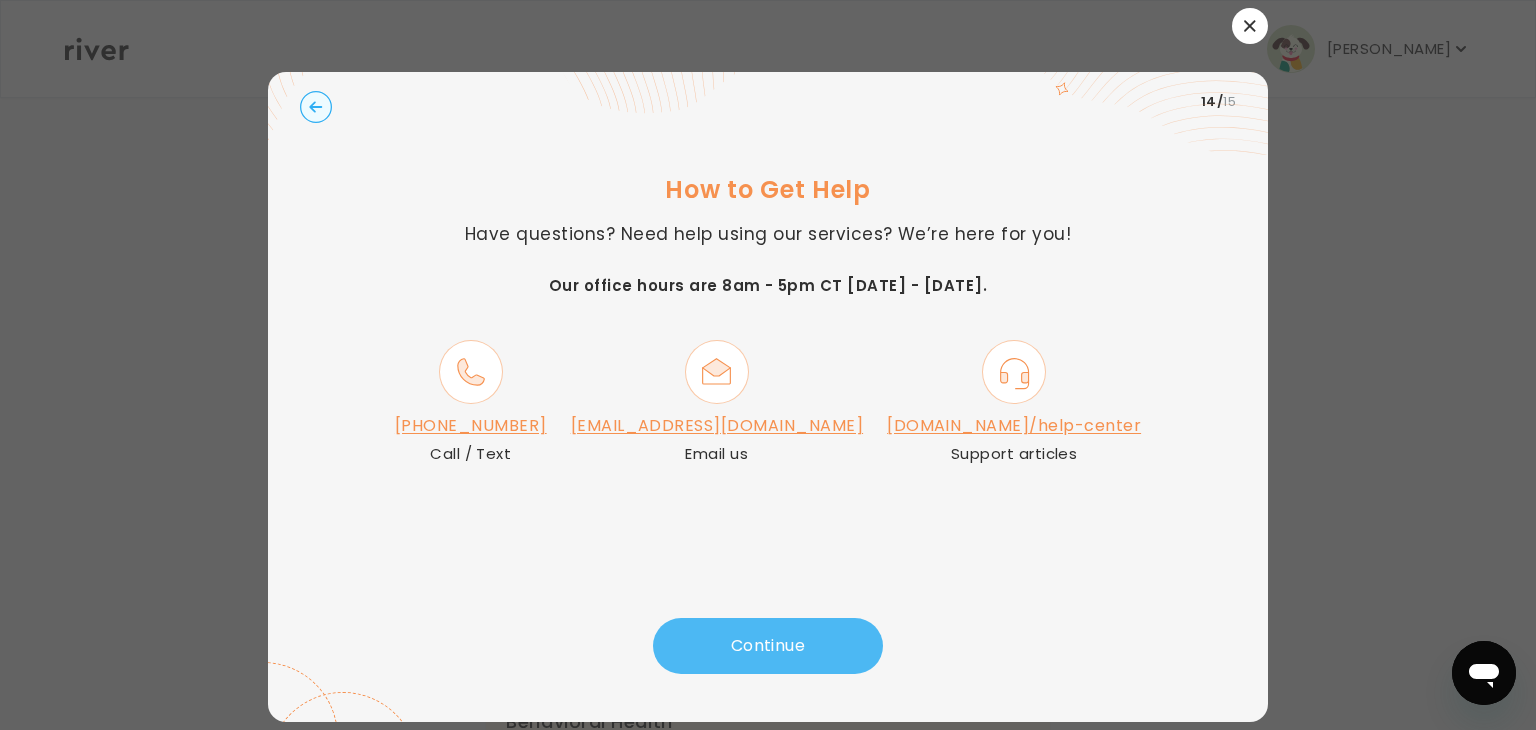 click on "Continue" at bounding box center (768, 646) 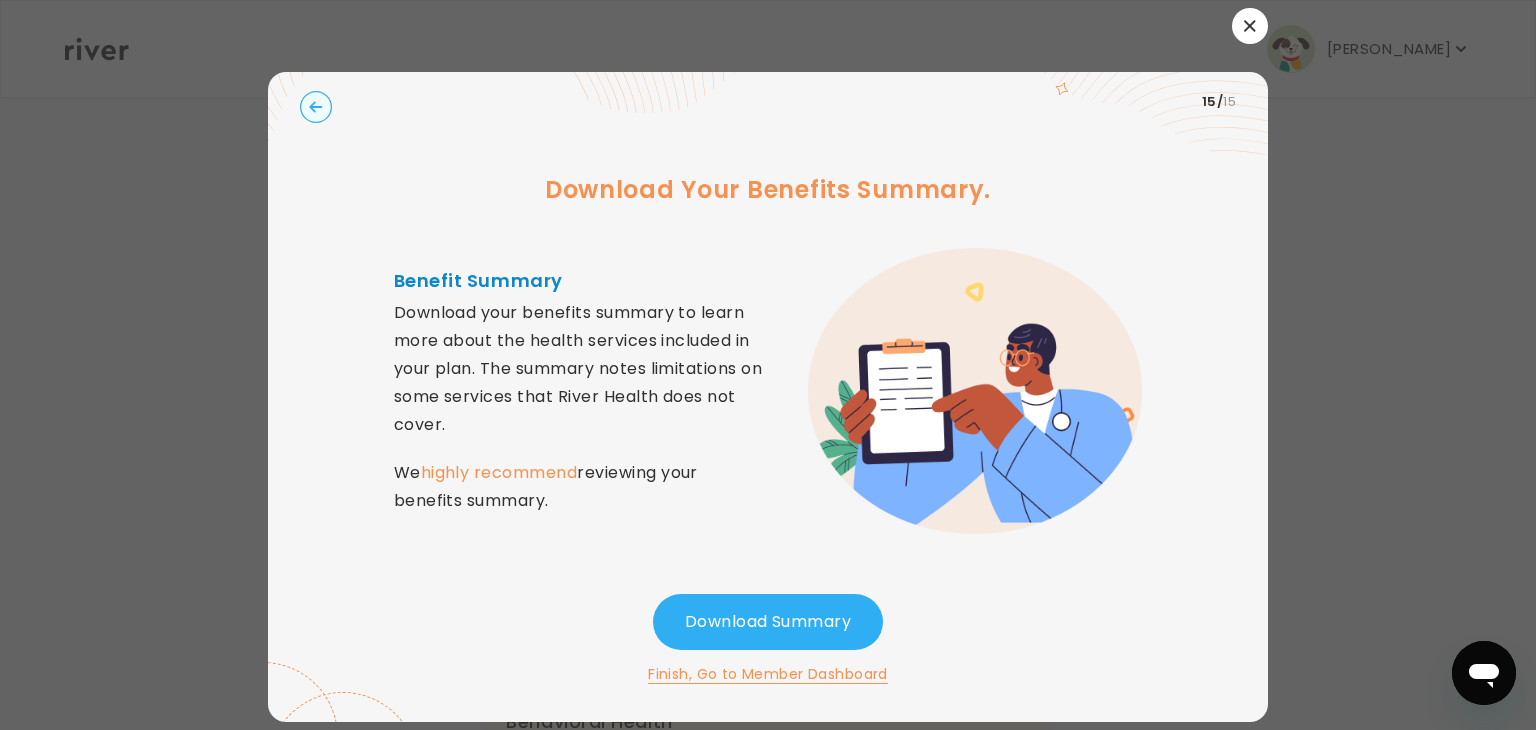 click at bounding box center [1250, 26] 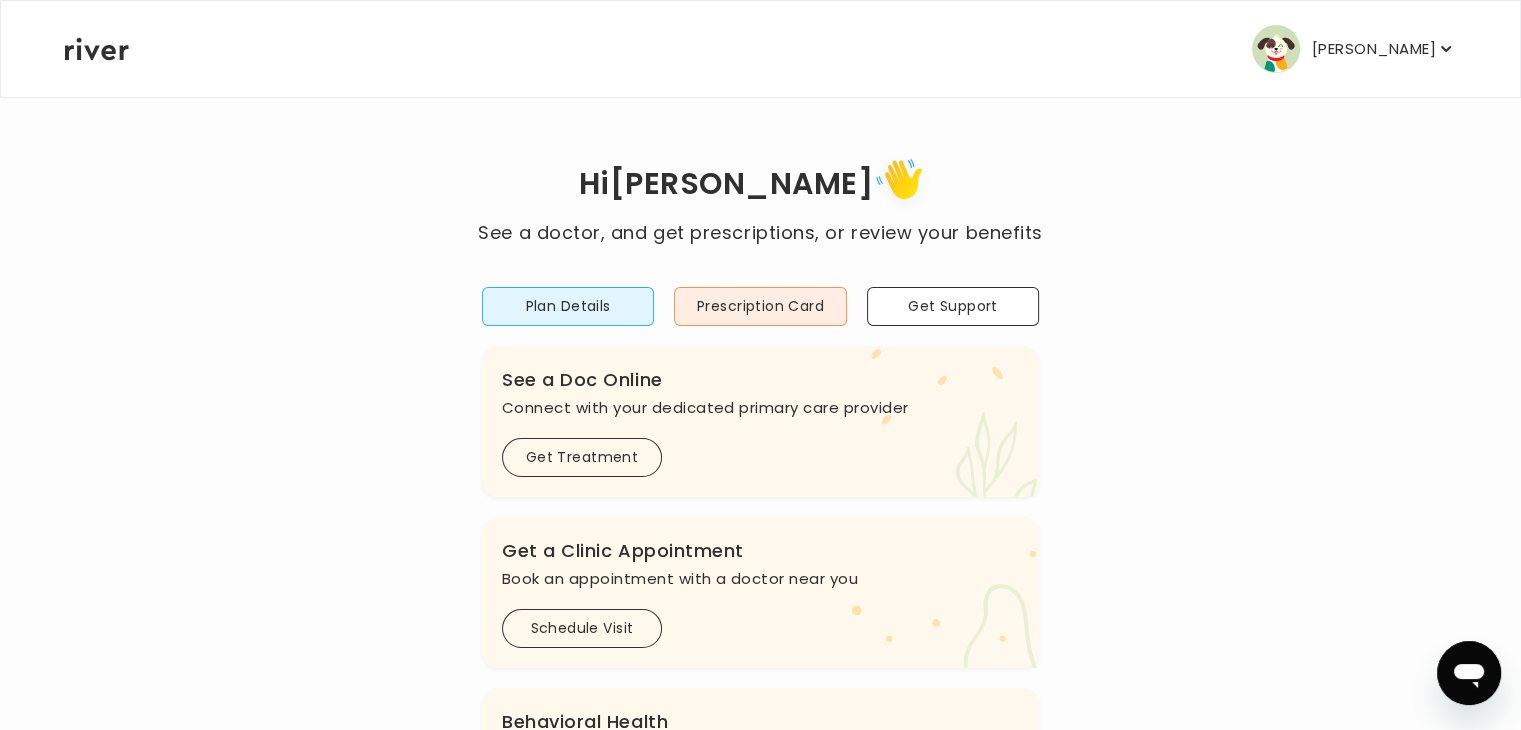 click on "[PERSON_NAME]" at bounding box center (1374, 49) 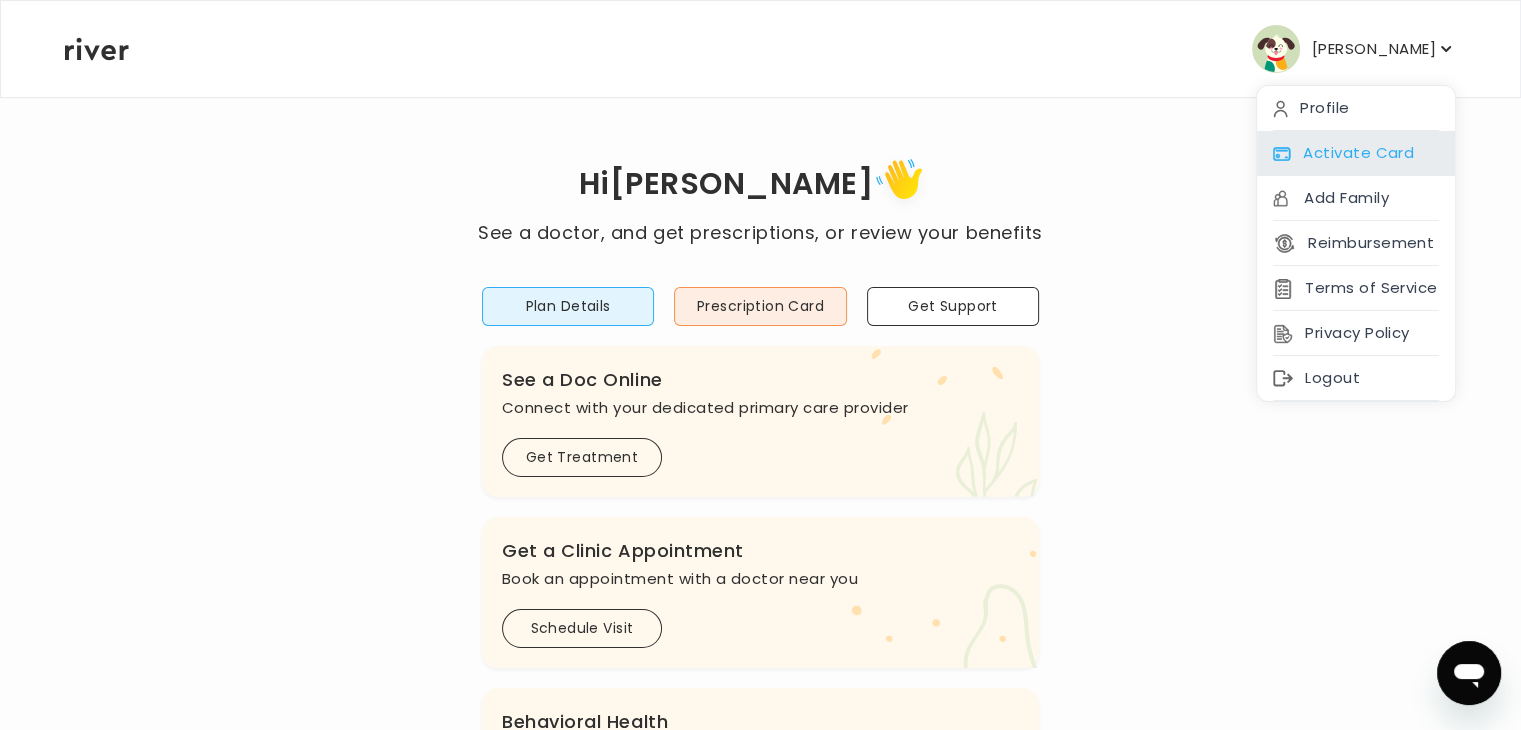 click on "Activate Card" at bounding box center [1356, 153] 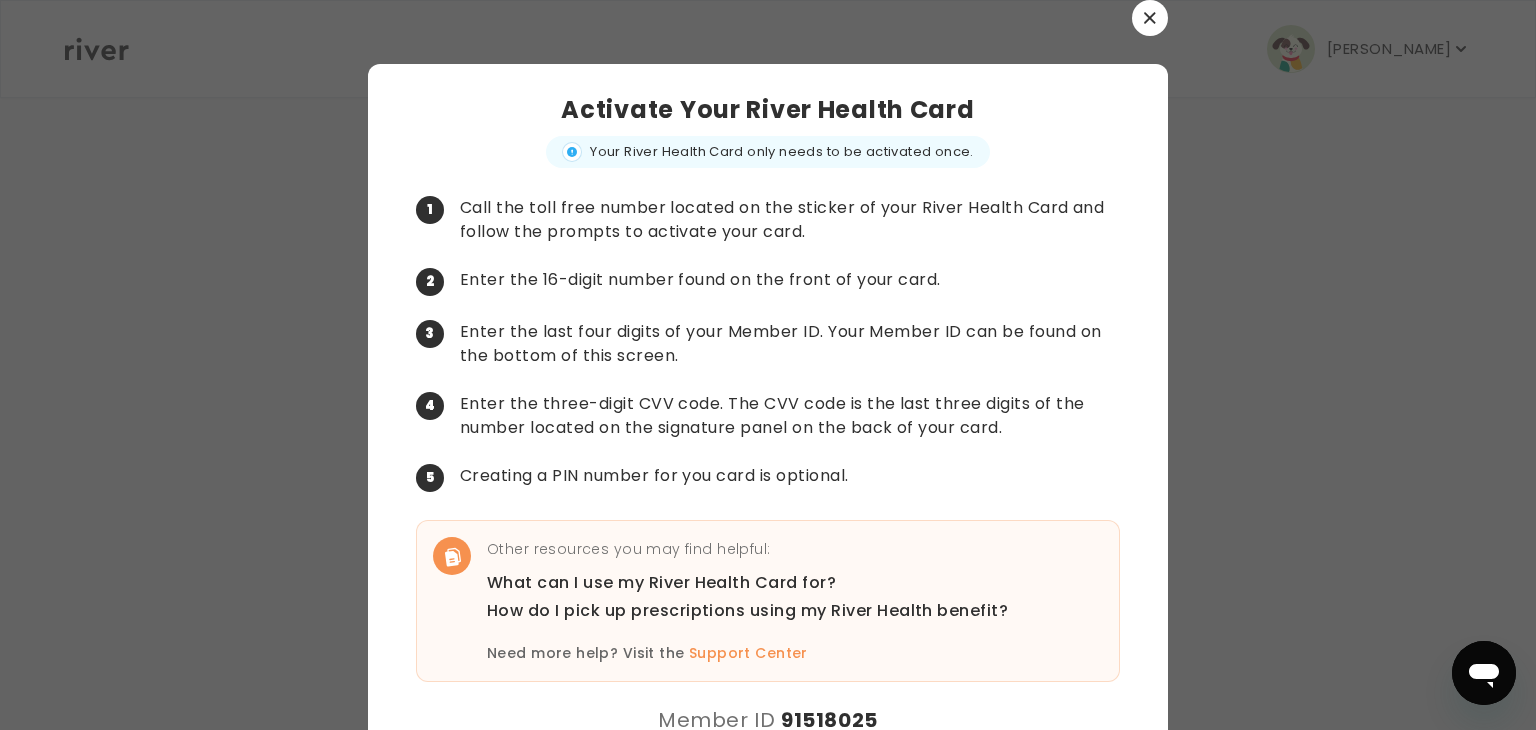 click at bounding box center [1150, 18] 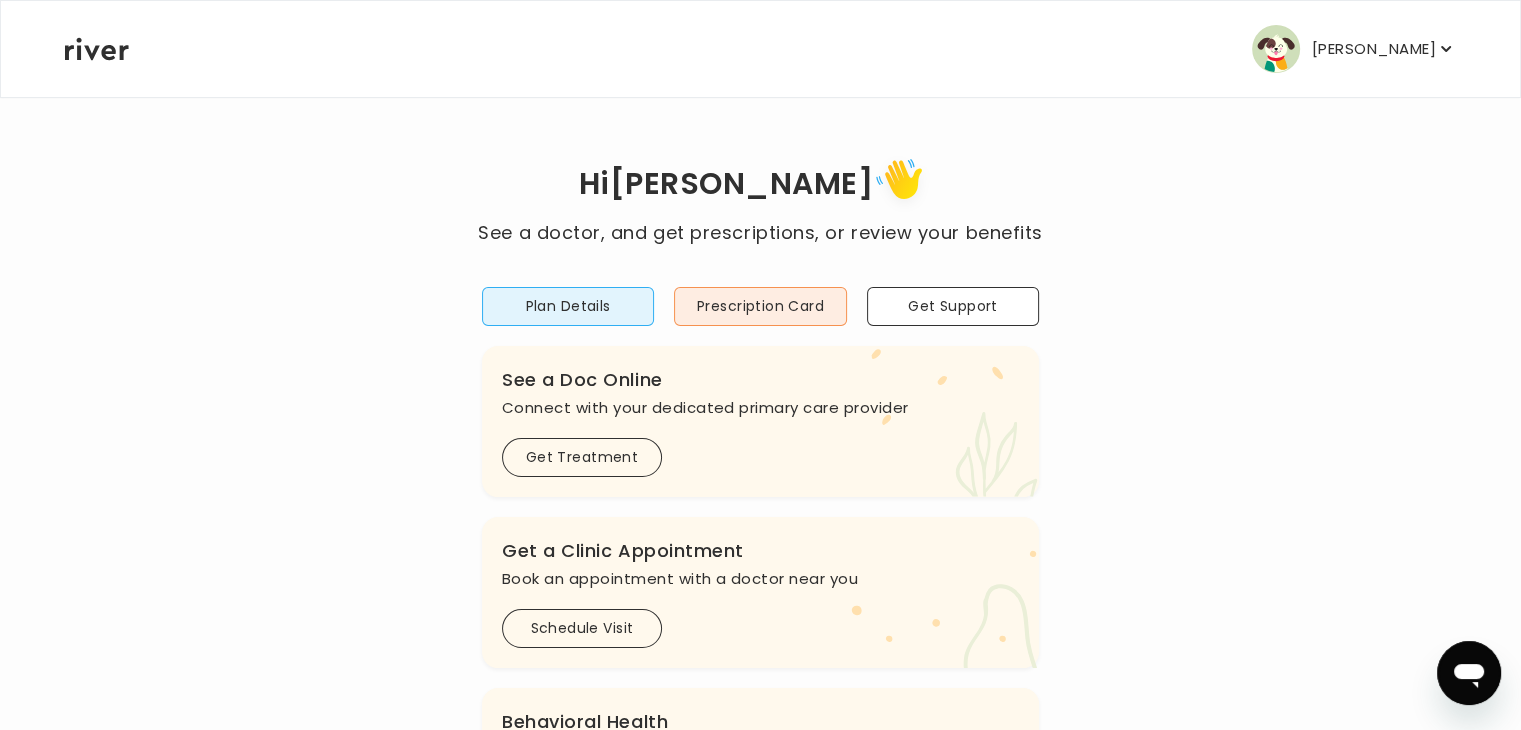 click on "[PERSON_NAME]" at bounding box center [1374, 49] 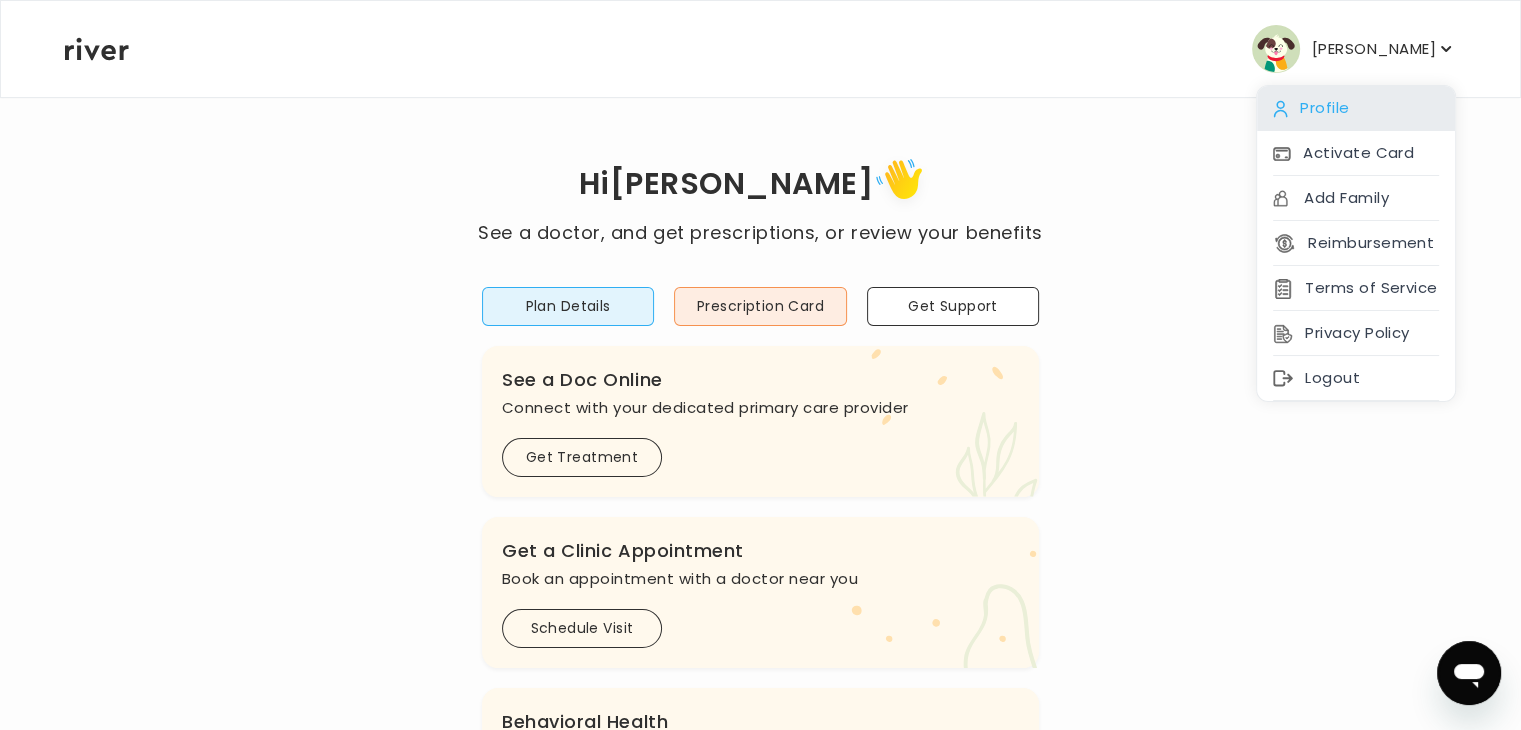 click on "Profile" at bounding box center [1356, 108] 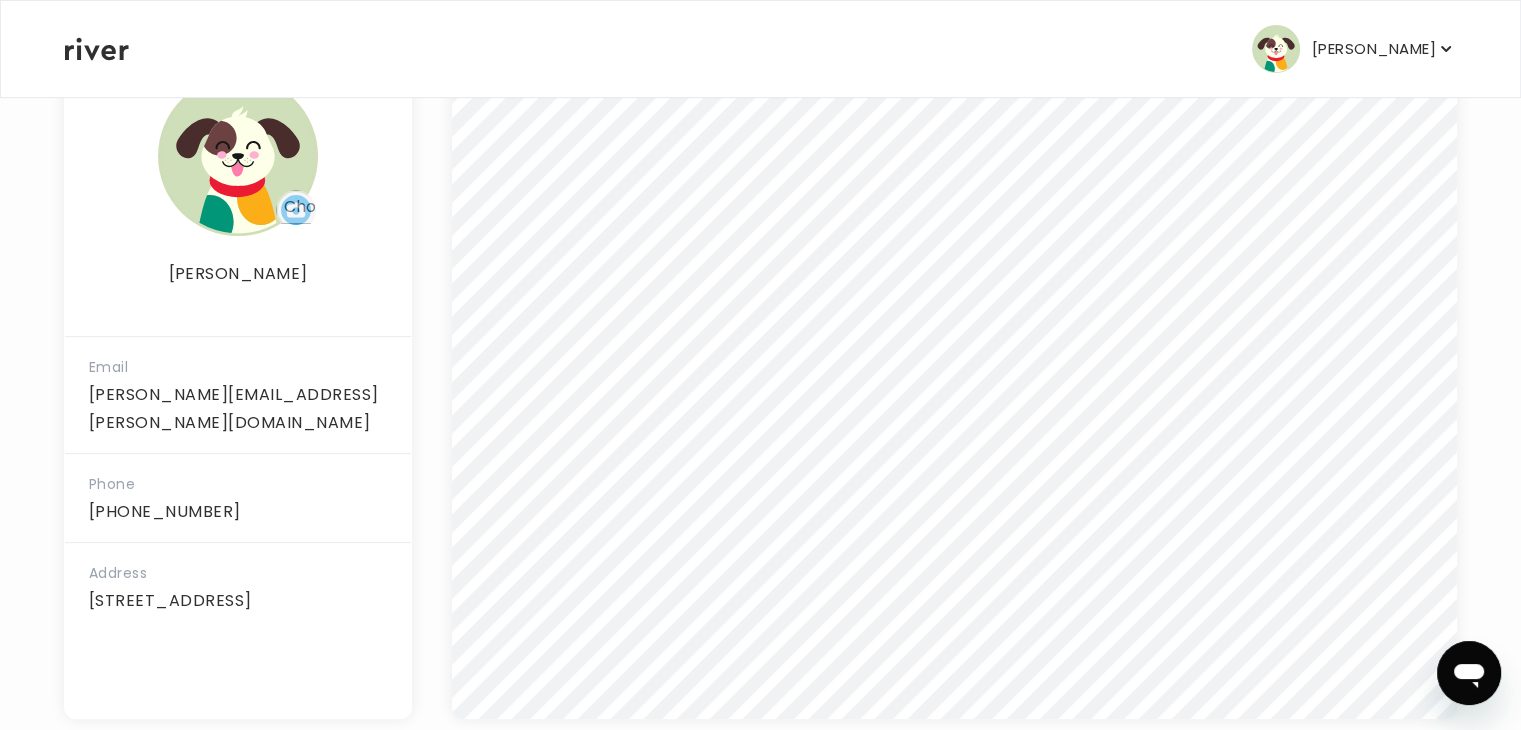 scroll, scrollTop: 416, scrollLeft: 0, axis: vertical 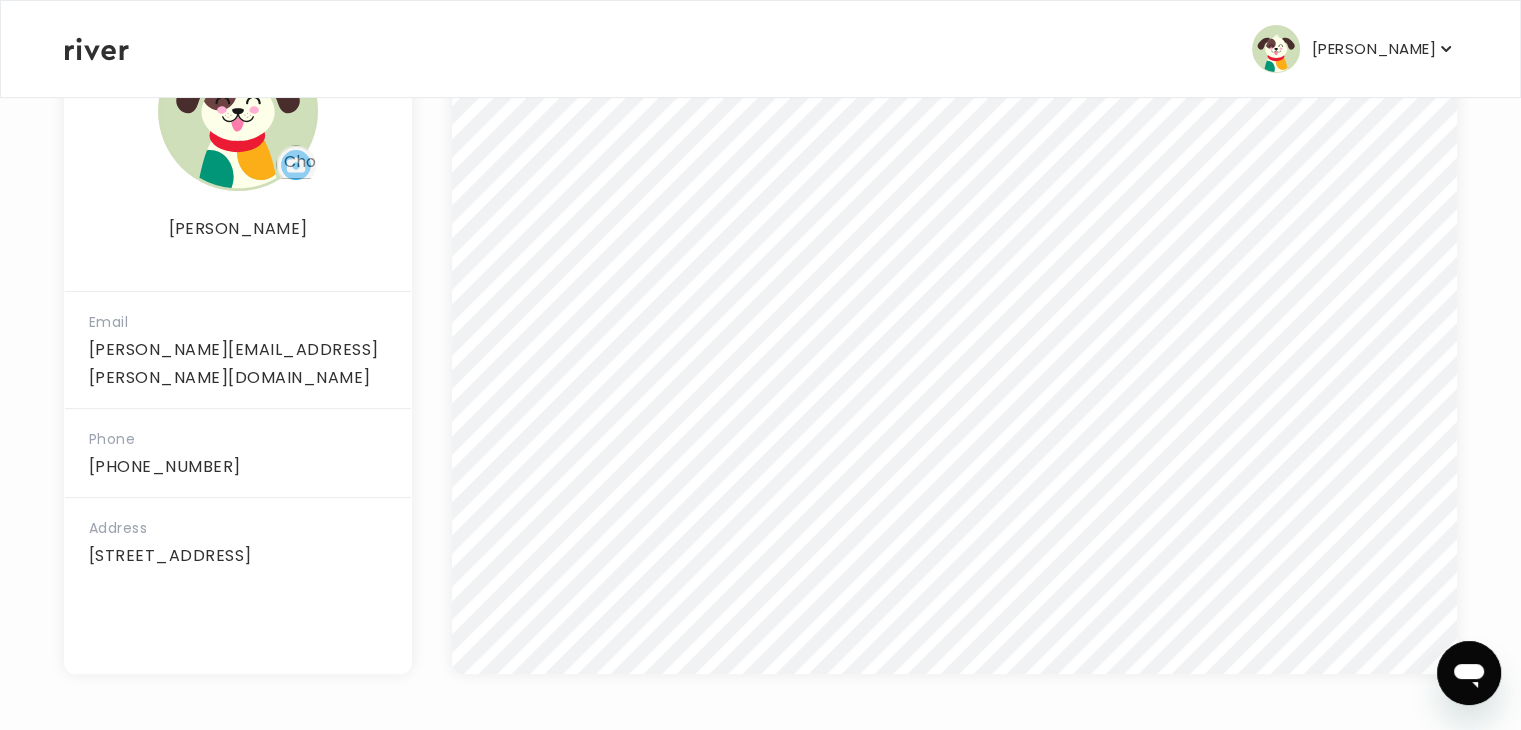 drag, startPoint x: 1516, startPoint y: 387, endPoint x: 1521, endPoint y: 286, distance: 101.12369 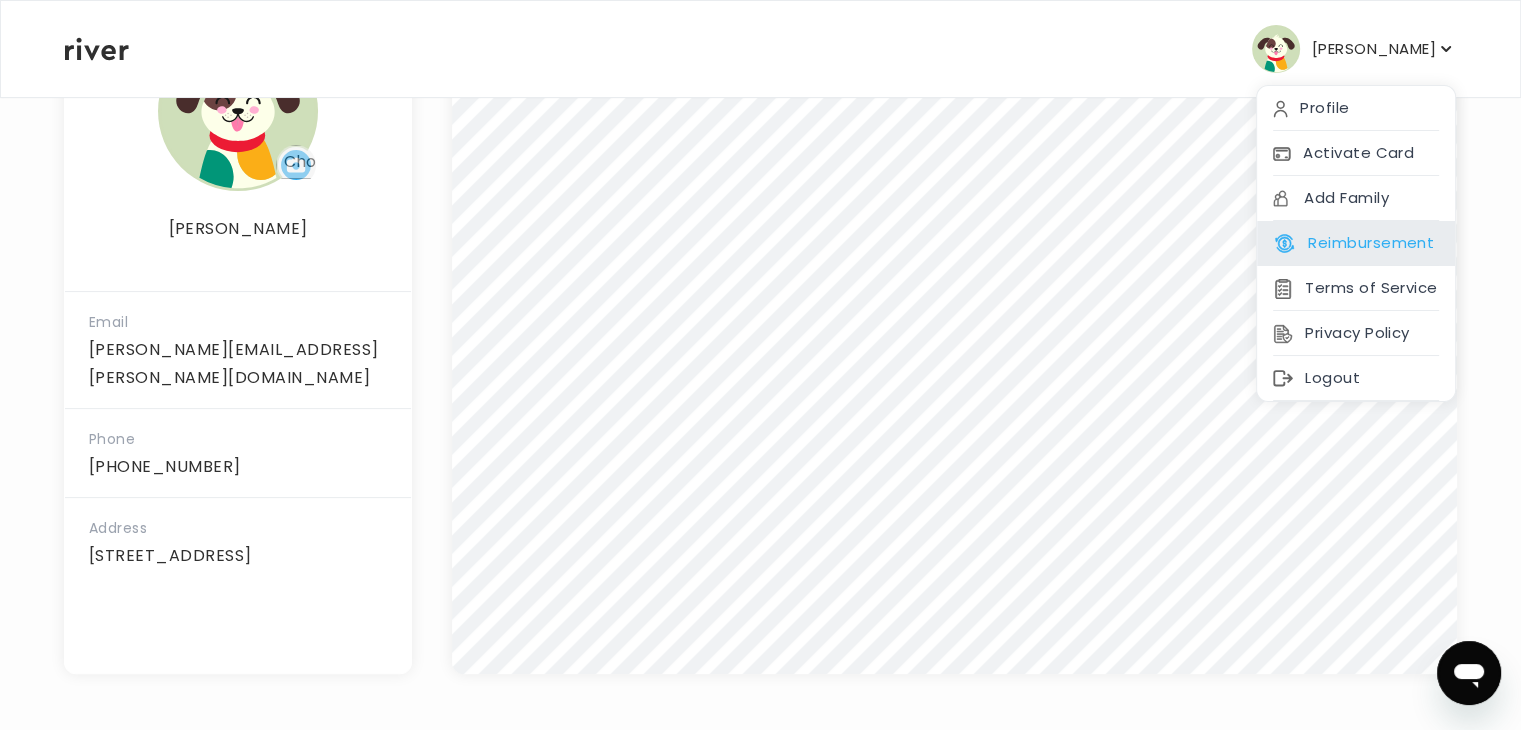 click on "Reimbursement" at bounding box center (1353, 243) 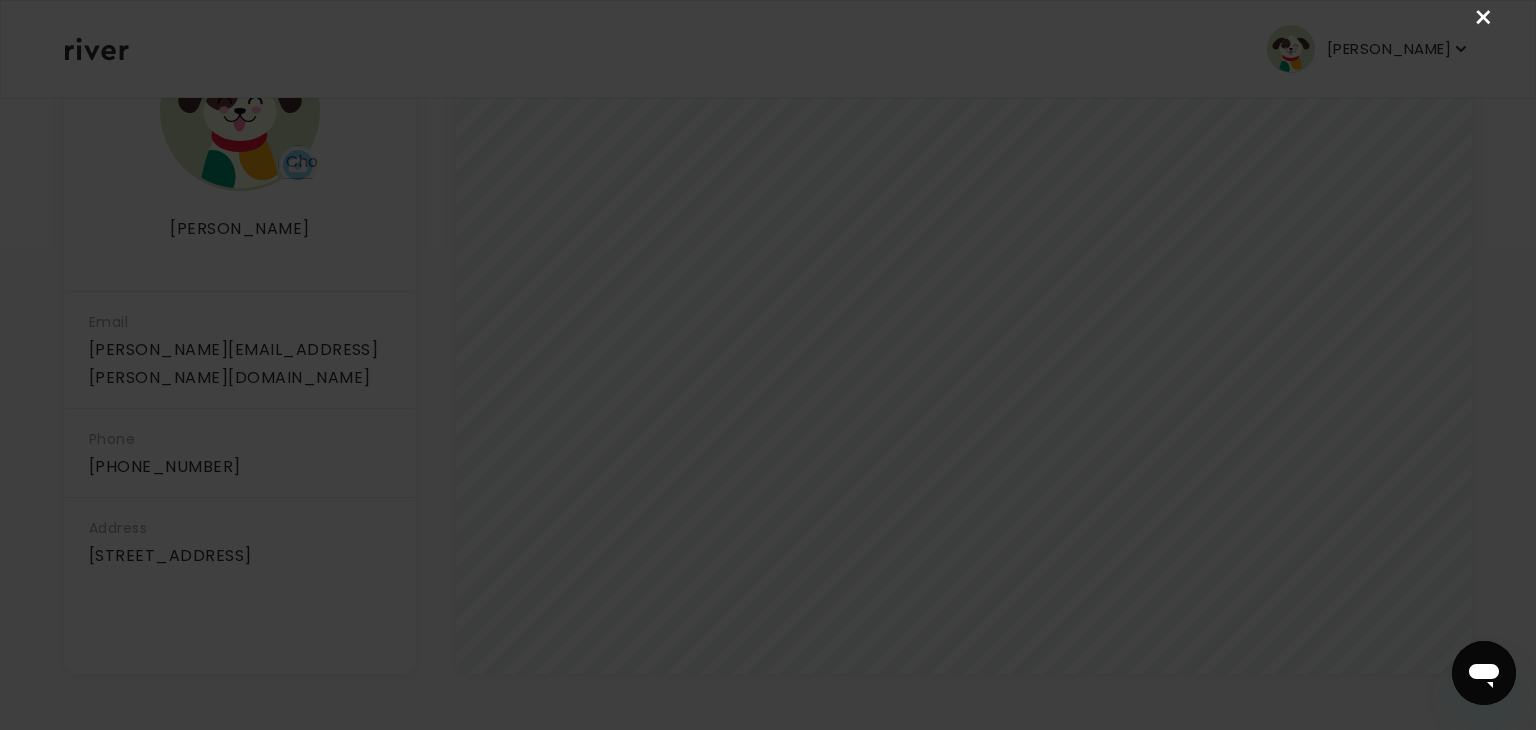 click on "×" at bounding box center (1484, 18) 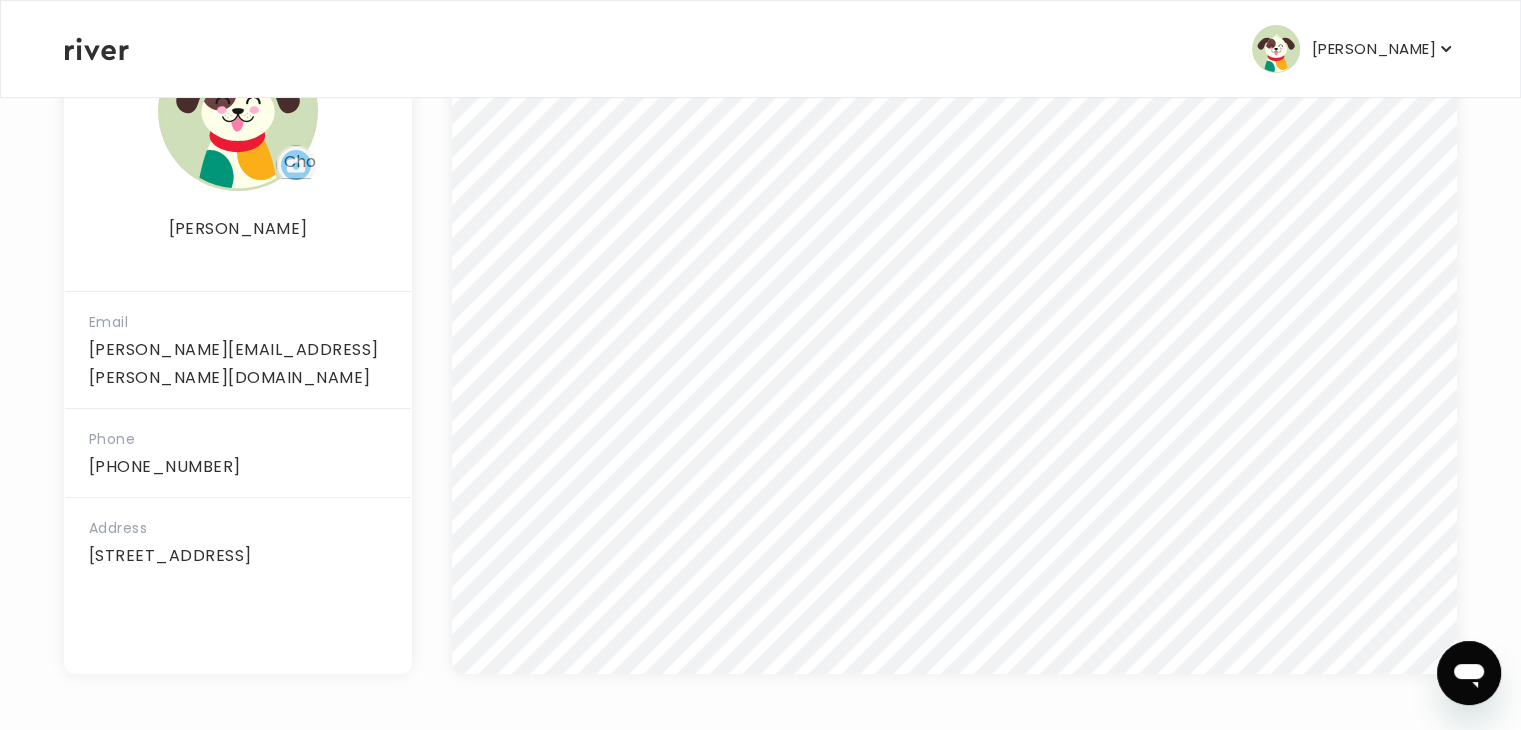 click on "[PERSON_NAME]" at bounding box center [1374, 49] 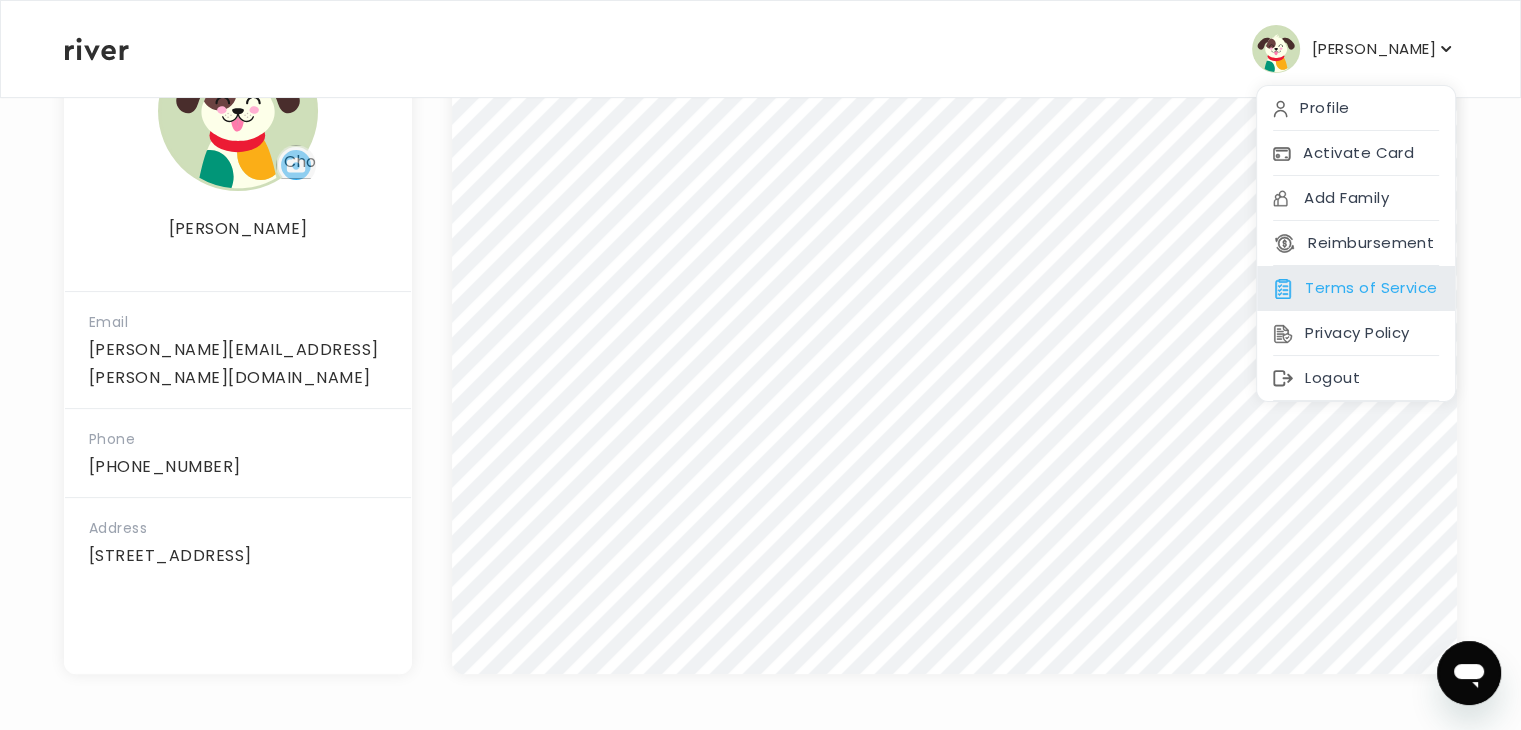 click on "Terms of Service" at bounding box center [1356, 288] 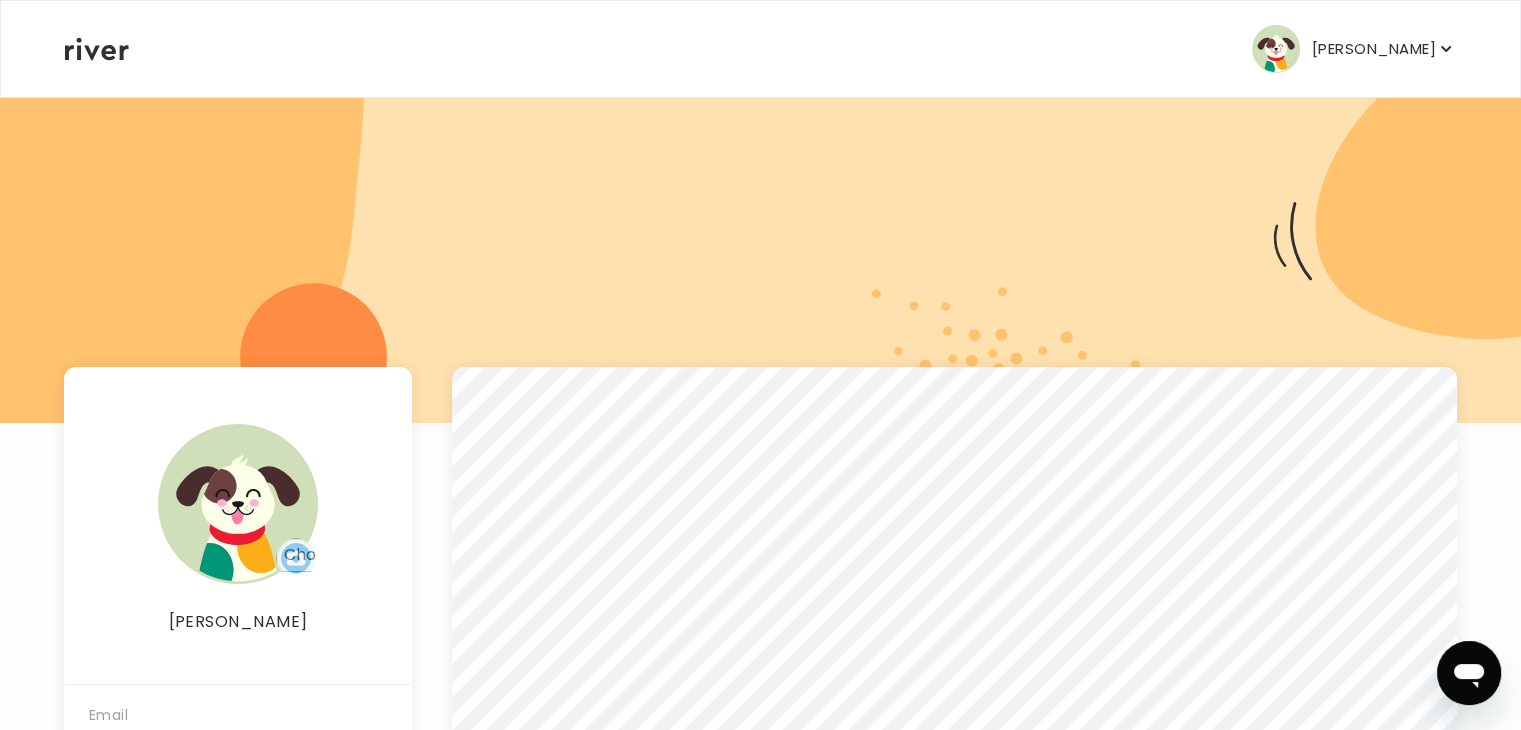 scroll, scrollTop: 0, scrollLeft: 0, axis: both 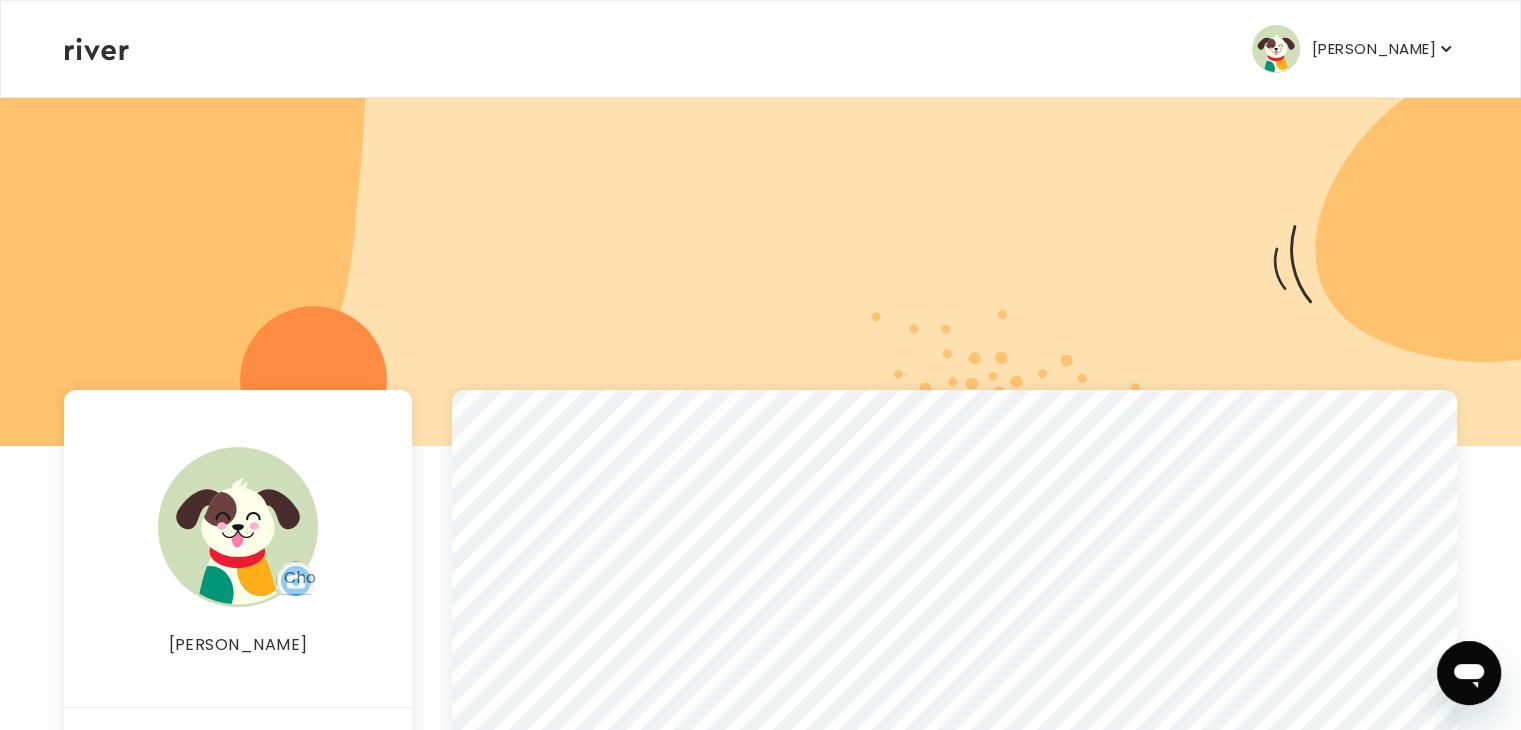 click on "[PERSON_NAME]" at bounding box center (1374, 49) 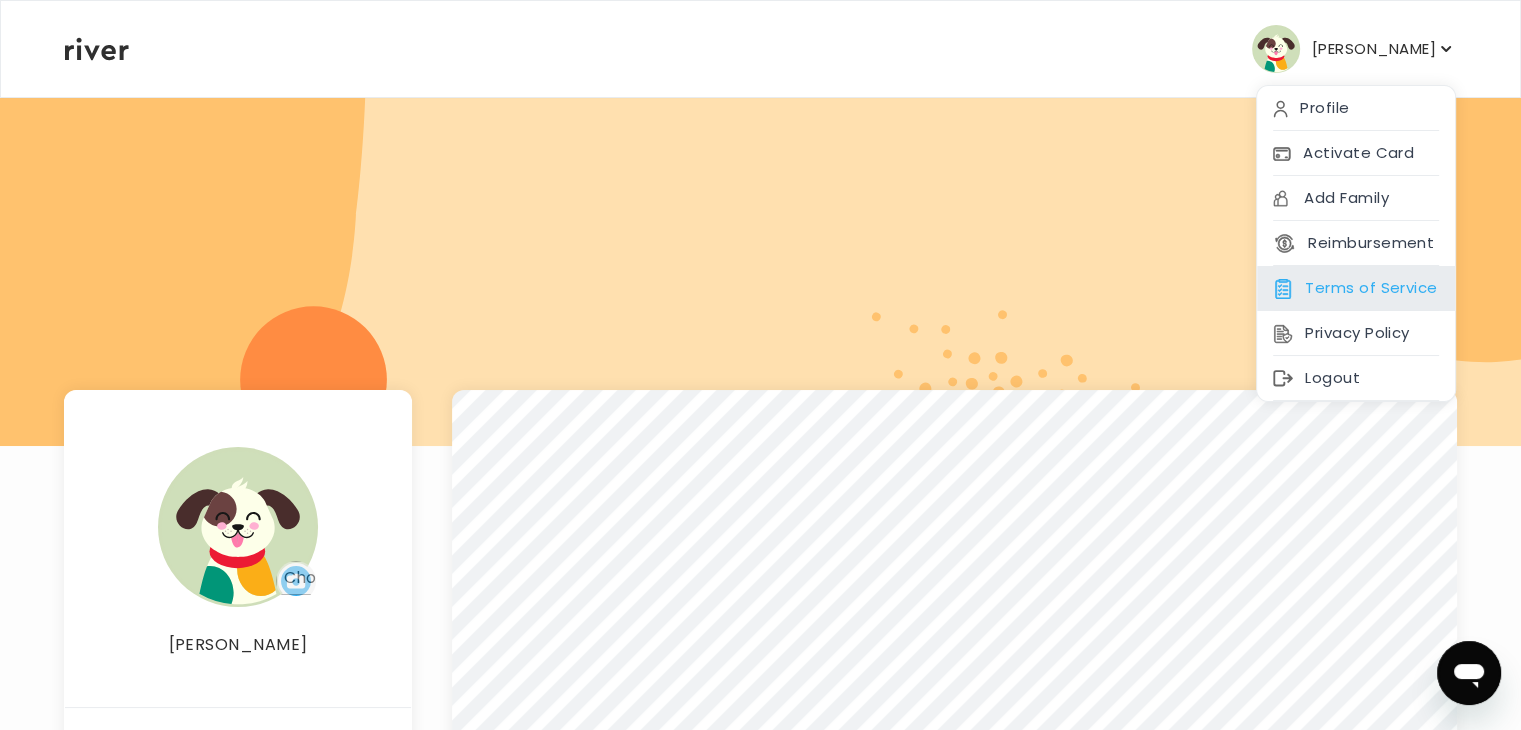 click on "Terms of Service" at bounding box center (1356, 288) 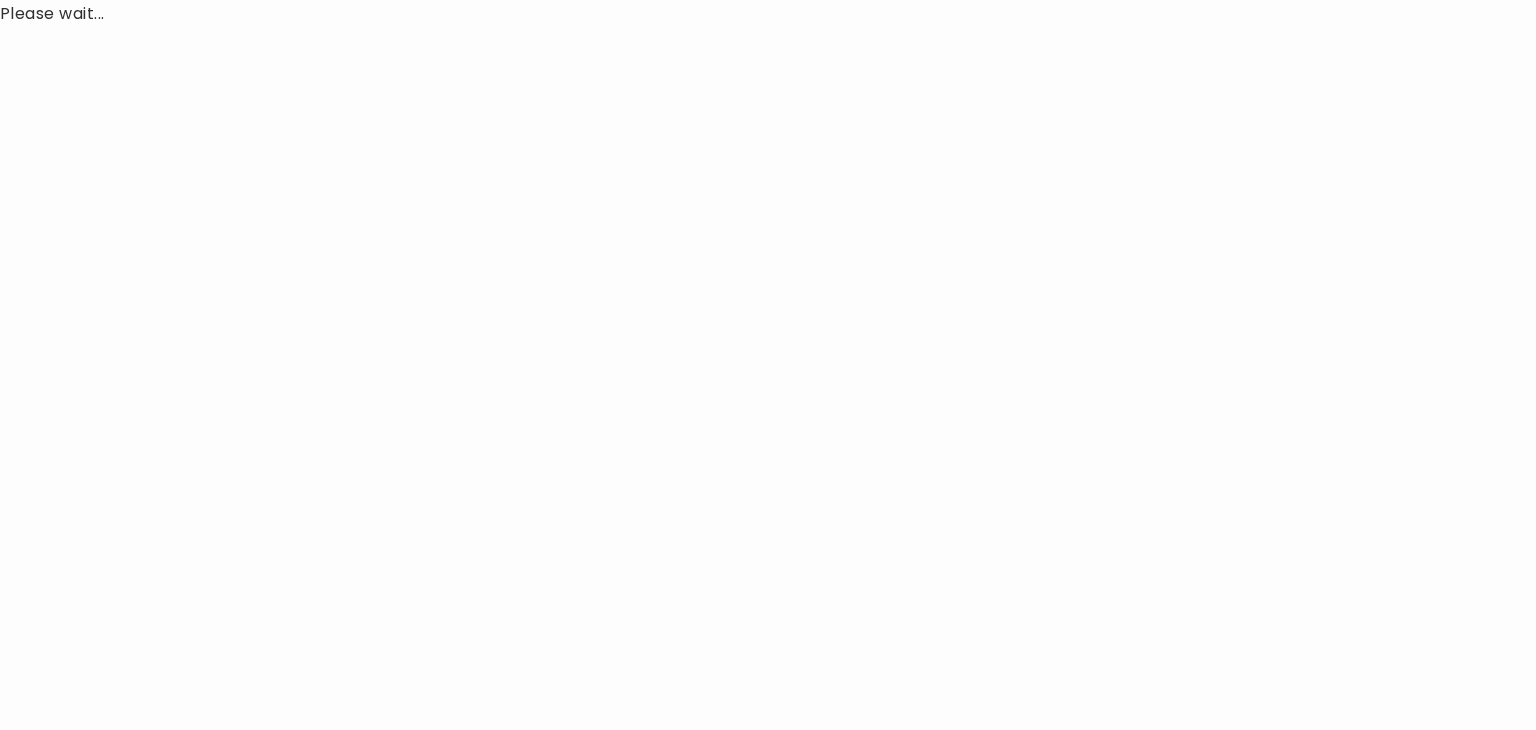 scroll, scrollTop: 0, scrollLeft: 0, axis: both 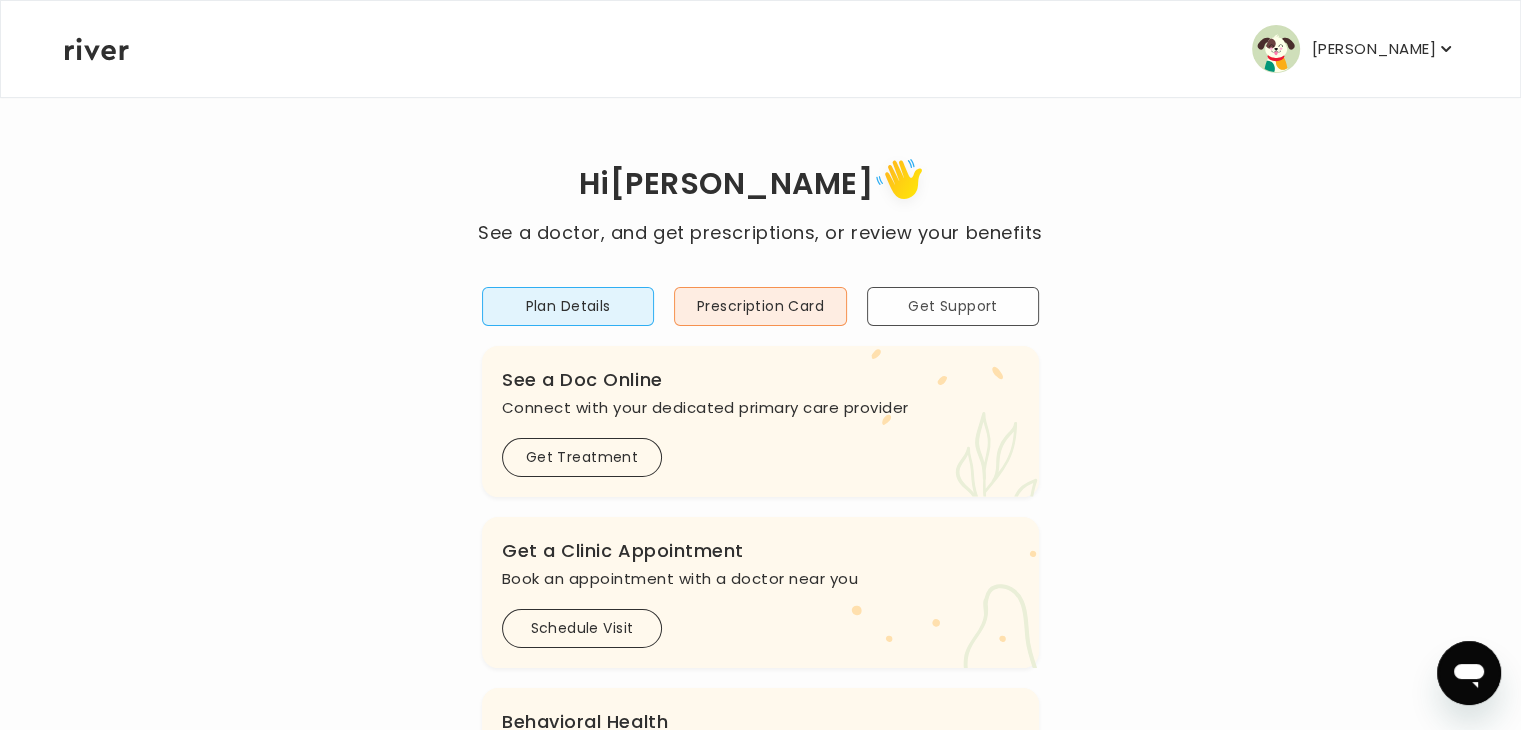 click on "Get Support" at bounding box center [953, 306] 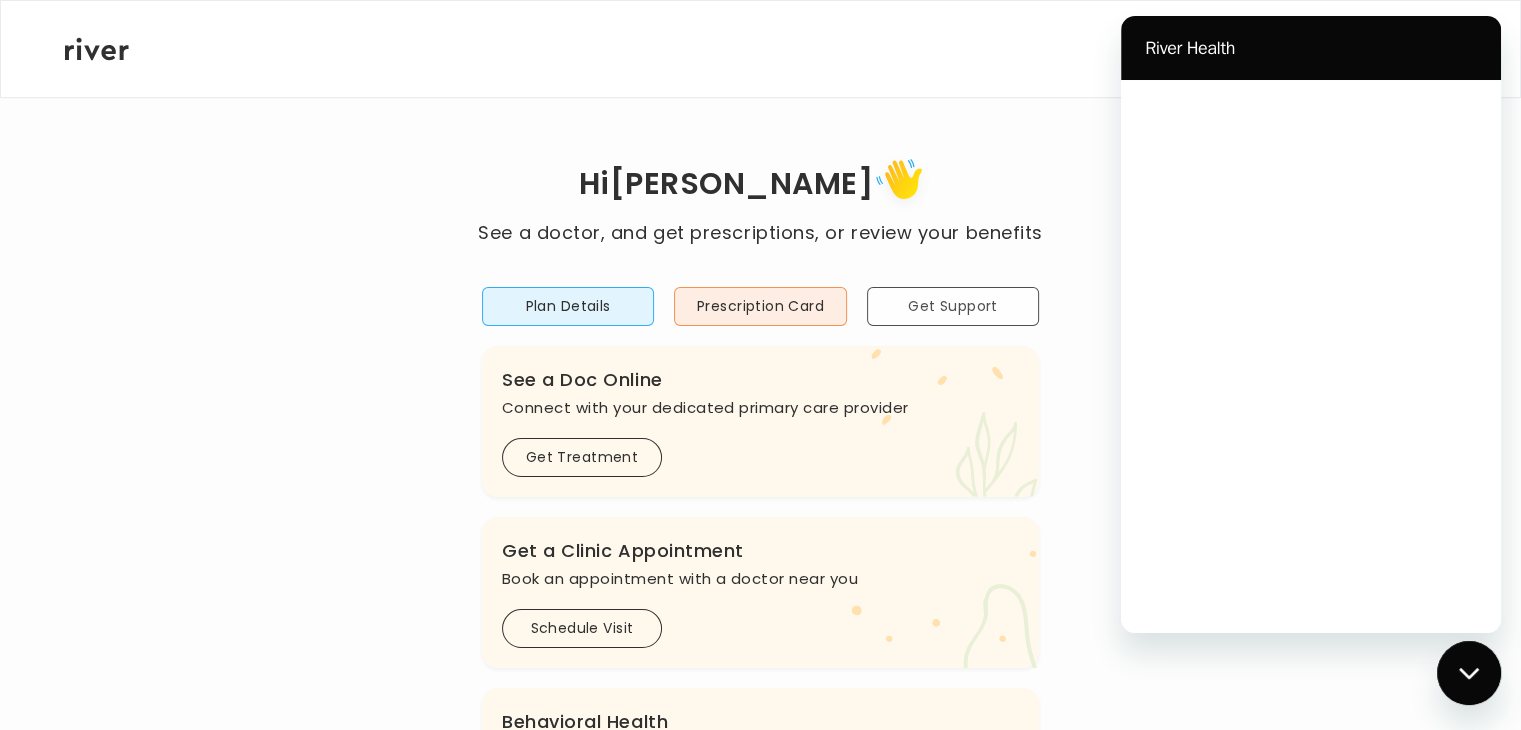 scroll, scrollTop: 0, scrollLeft: 0, axis: both 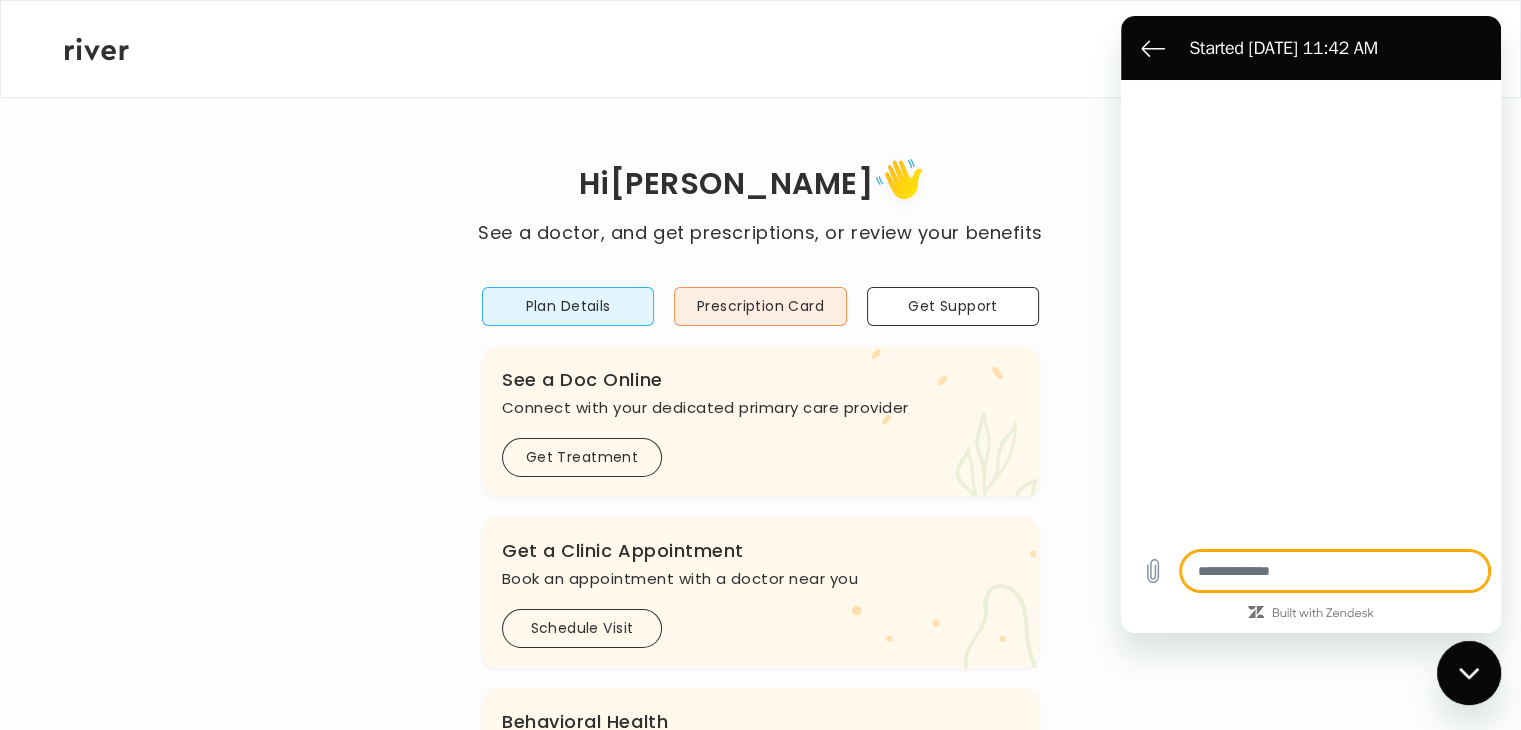 type on "*" 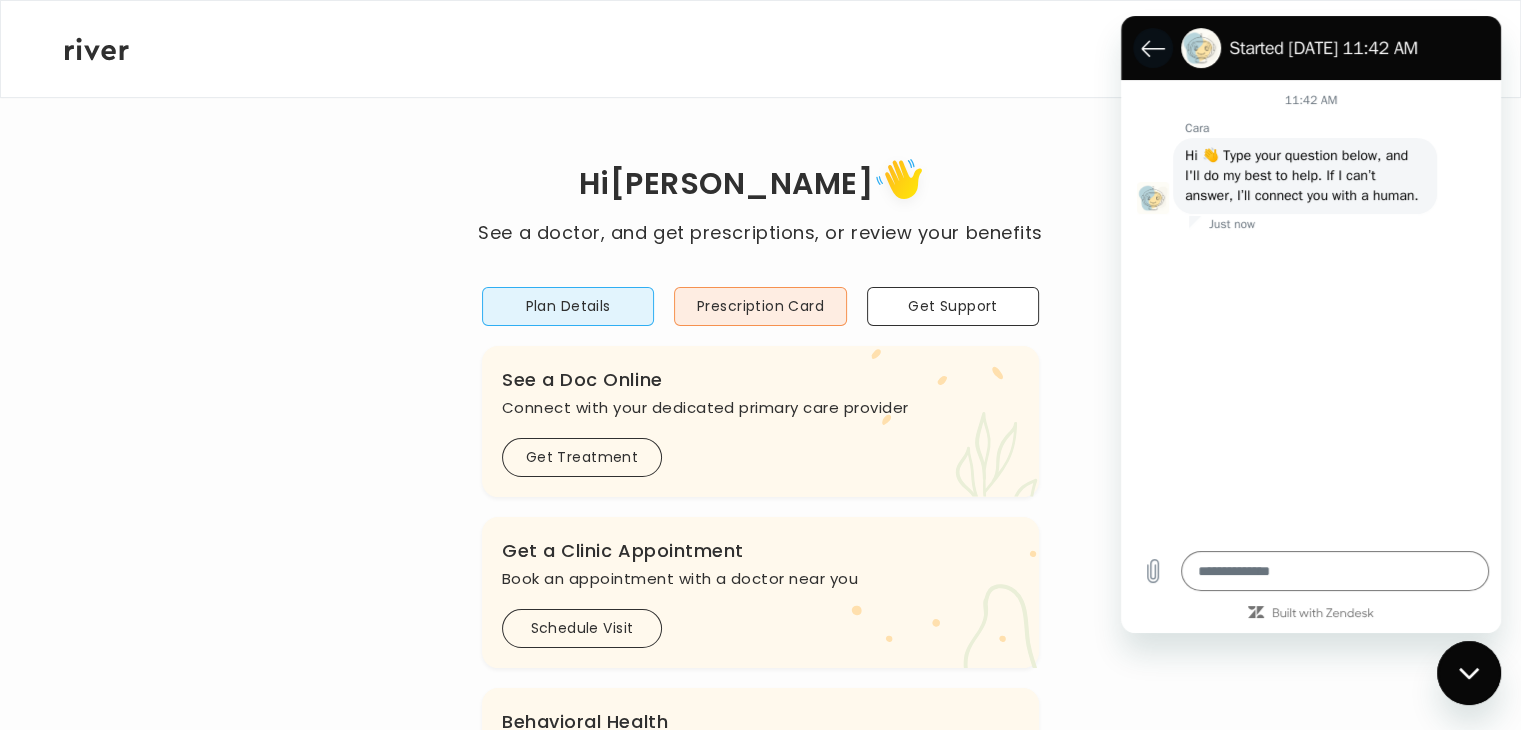 click at bounding box center [1153, 48] 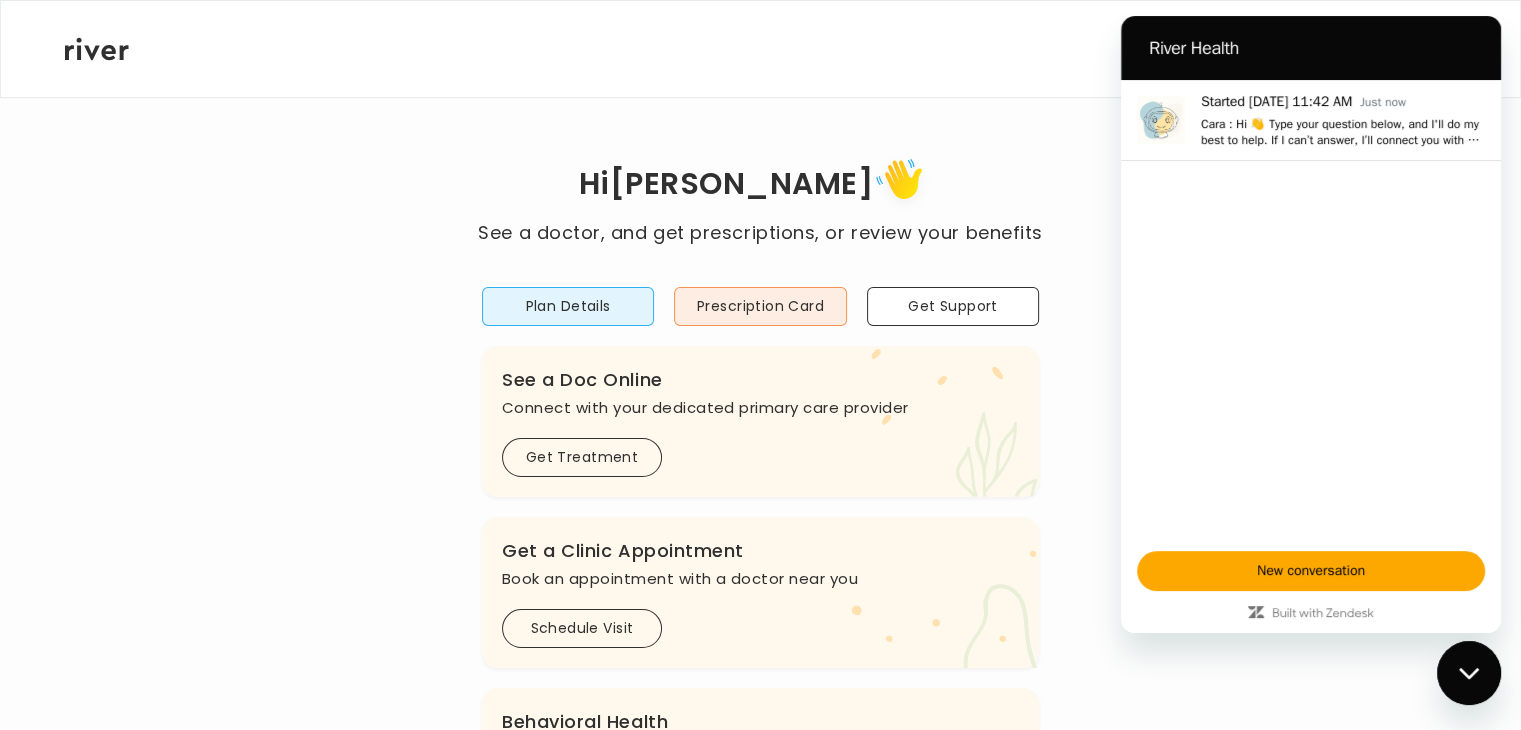 click on "Hi  SHERRI See a doctor, and get prescriptions, or review your benefits Plan Details Prescription Card Get Support
.cls-1 {
fill: #ffe0ae;
}
.cls-2 {
fill: #eaefd8;
}
River Health Essential ACTIVE Employer Sponsored: Kohl's
.cls-see {
fill: #eaefd8;
}
.cls-see-doctor {
fill: #ffe0ae;
}
See a Doc Online Connect with your dedicated primary care provider Get Treatment
.cls-clinic {
fill: #eaefd8;
}
.cls-clinic-appt {
fill: #ffe0ae;
}
Get a Clinic Appointment Book an appointment with a doctor near you Schedule Visit
.cls-1 {
fill: #ffe0ae;
}
Behavioral Health Get help with anxiety, depression, and more Get Started .cls-1{fill:#ffe0ae} Get a Prescription Refill Request a refill for current medications Get Prescription
.cls-1 {
fill: #ffe0ae;
}
.cls-2 {
fill: #eaefd8;
}" at bounding box center [760, 666] 